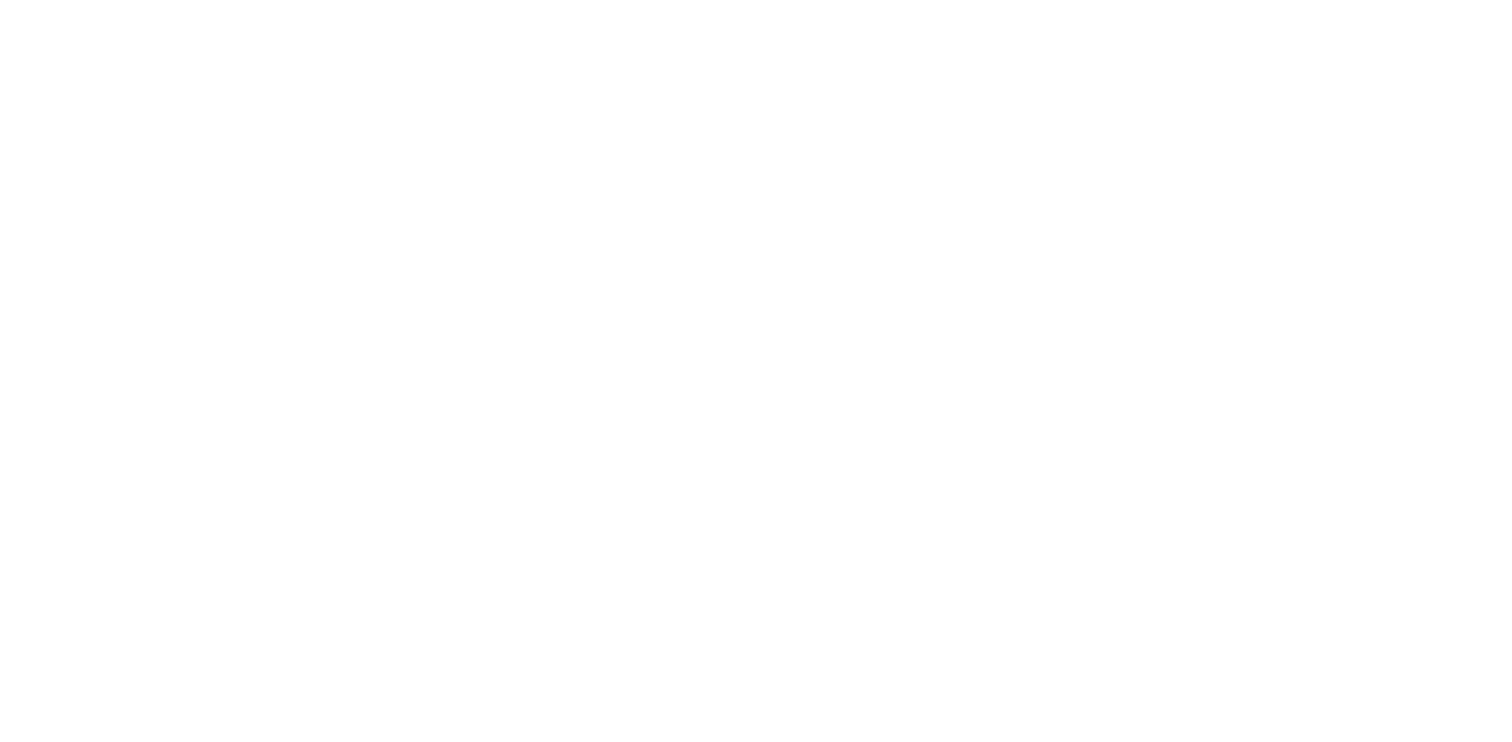 scroll, scrollTop: 0, scrollLeft: 0, axis: both 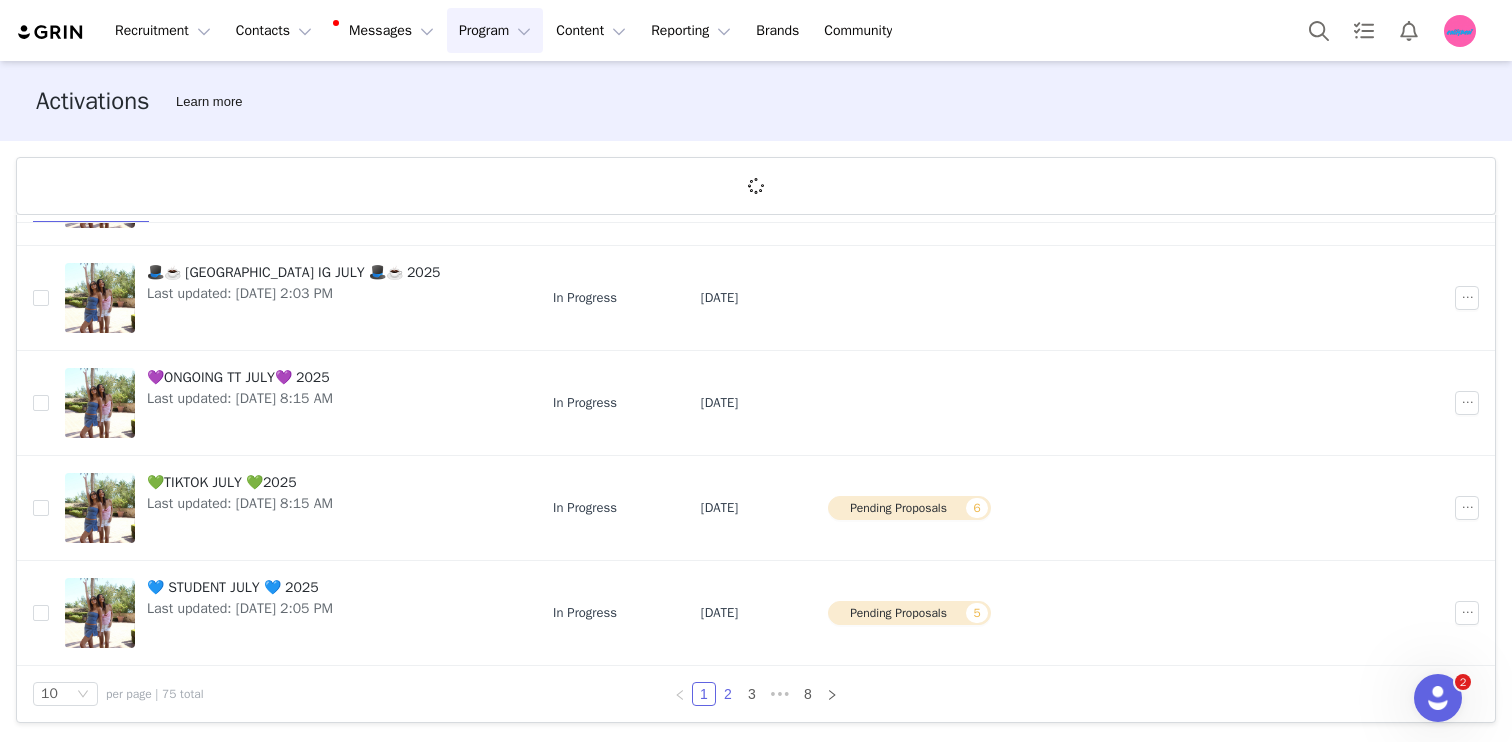 click on "2" at bounding box center (728, 694) 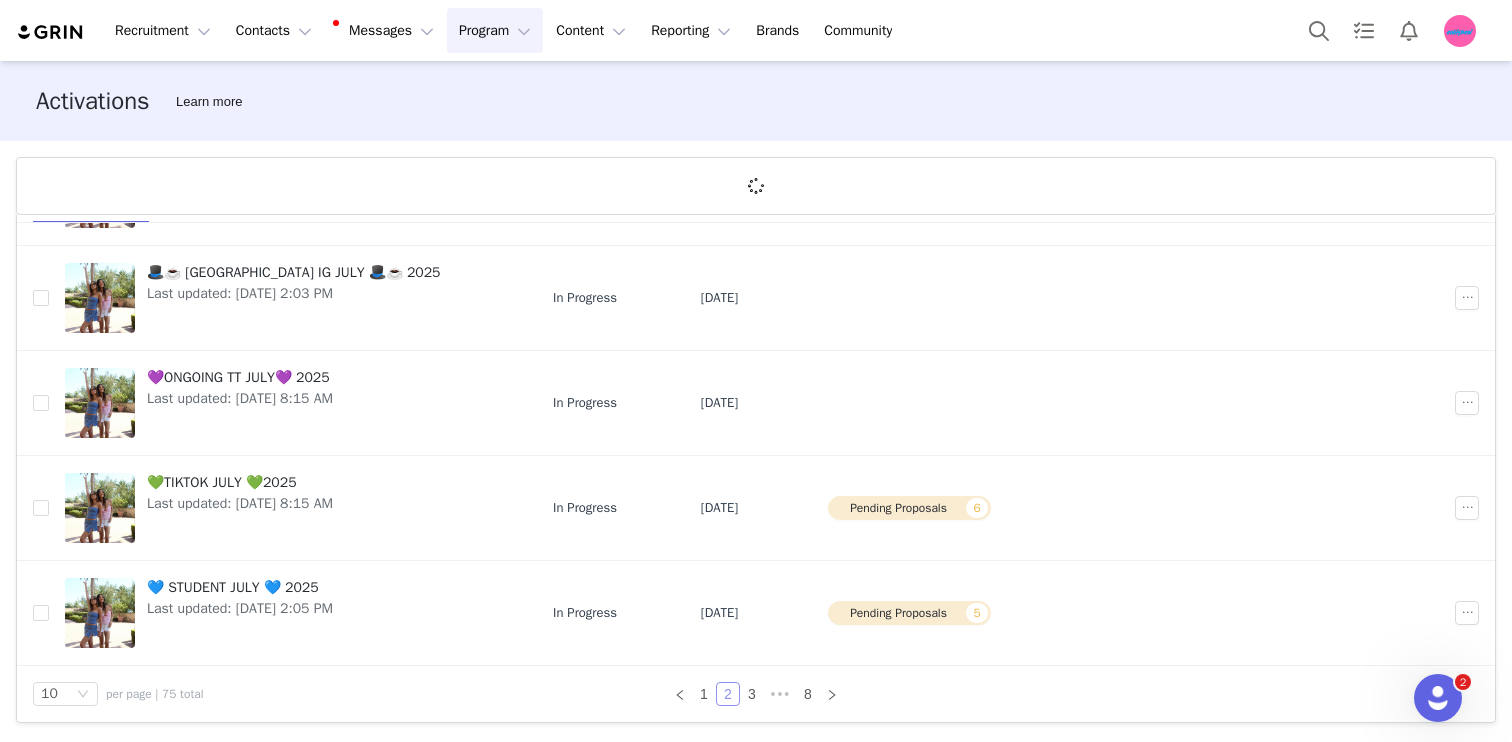 scroll, scrollTop: 0, scrollLeft: 0, axis: both 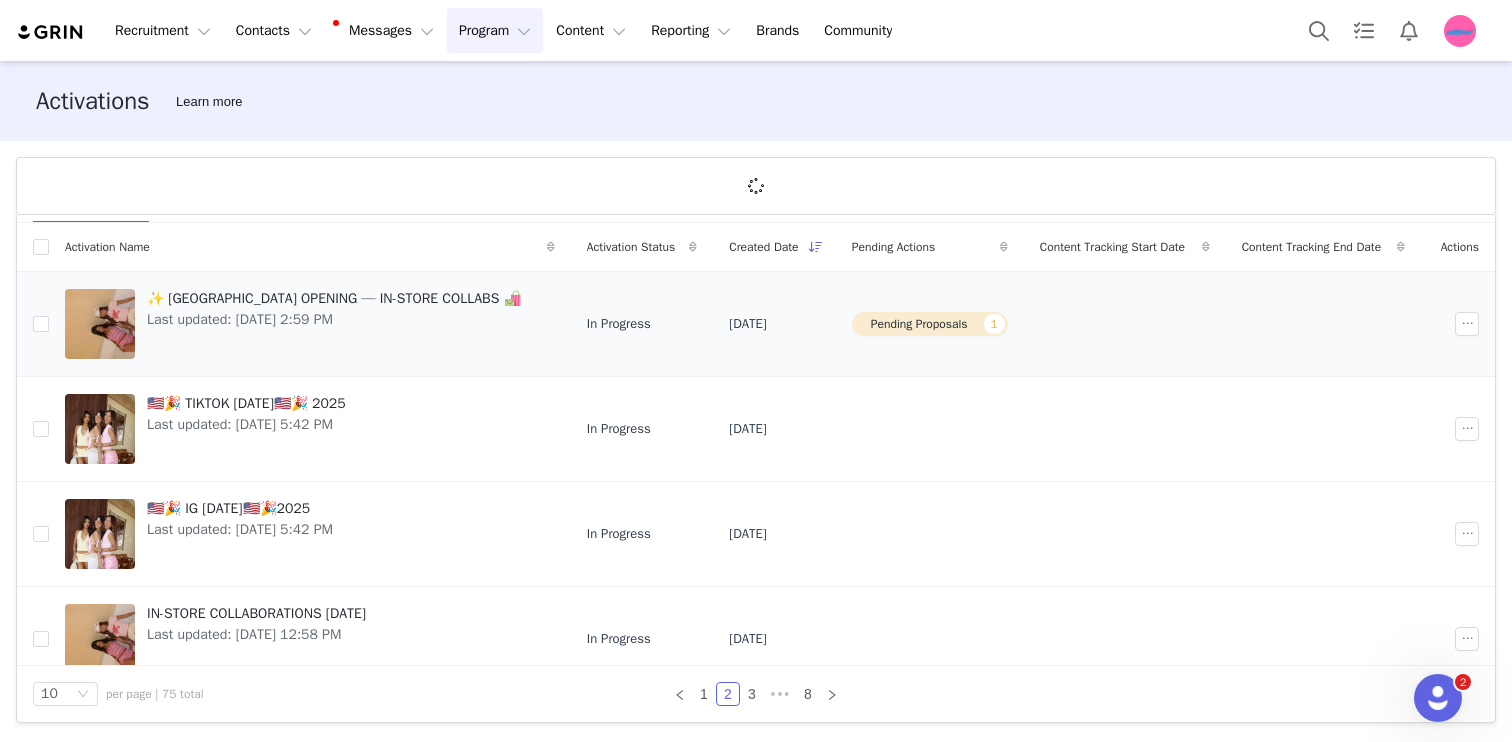 click at bounding box center (33, 324) 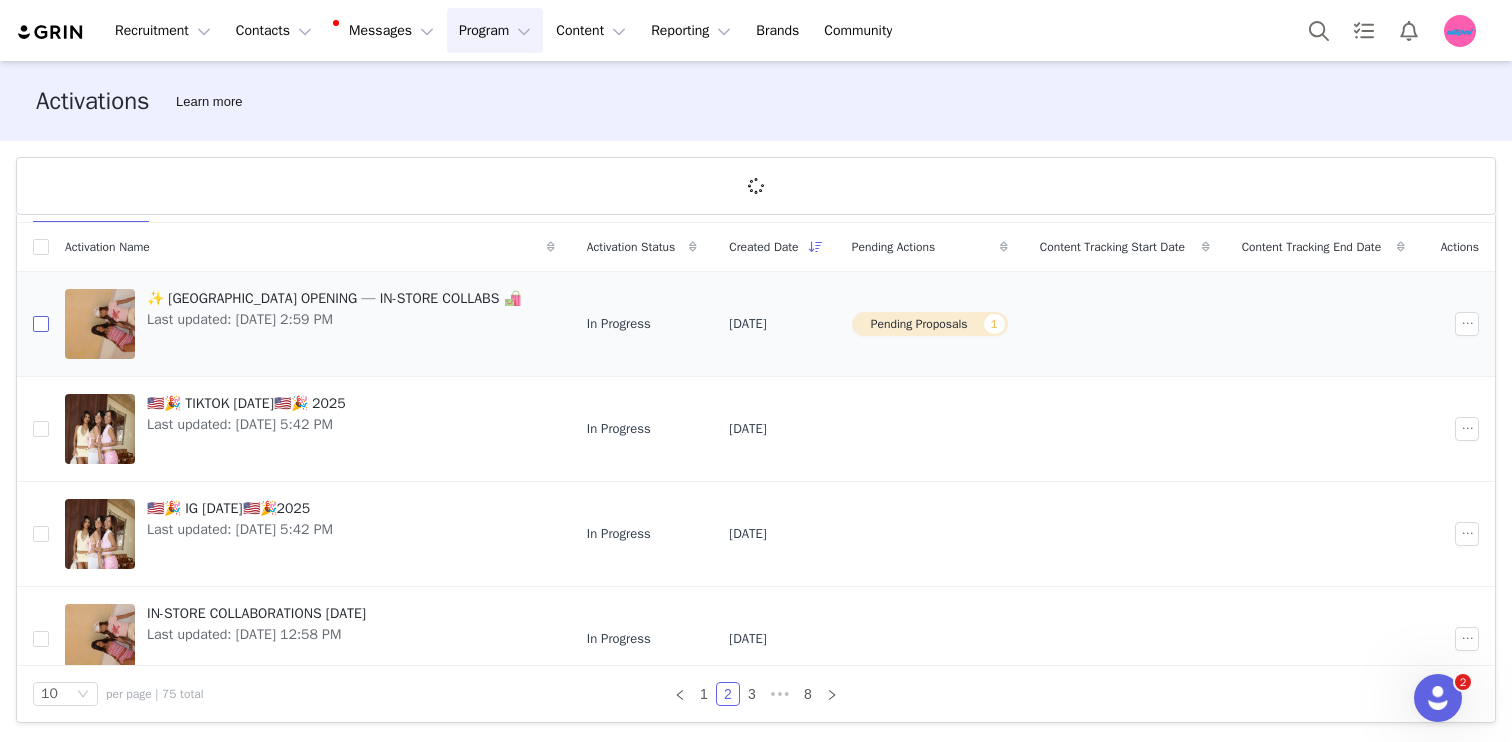click at bounding box center [41, 324] 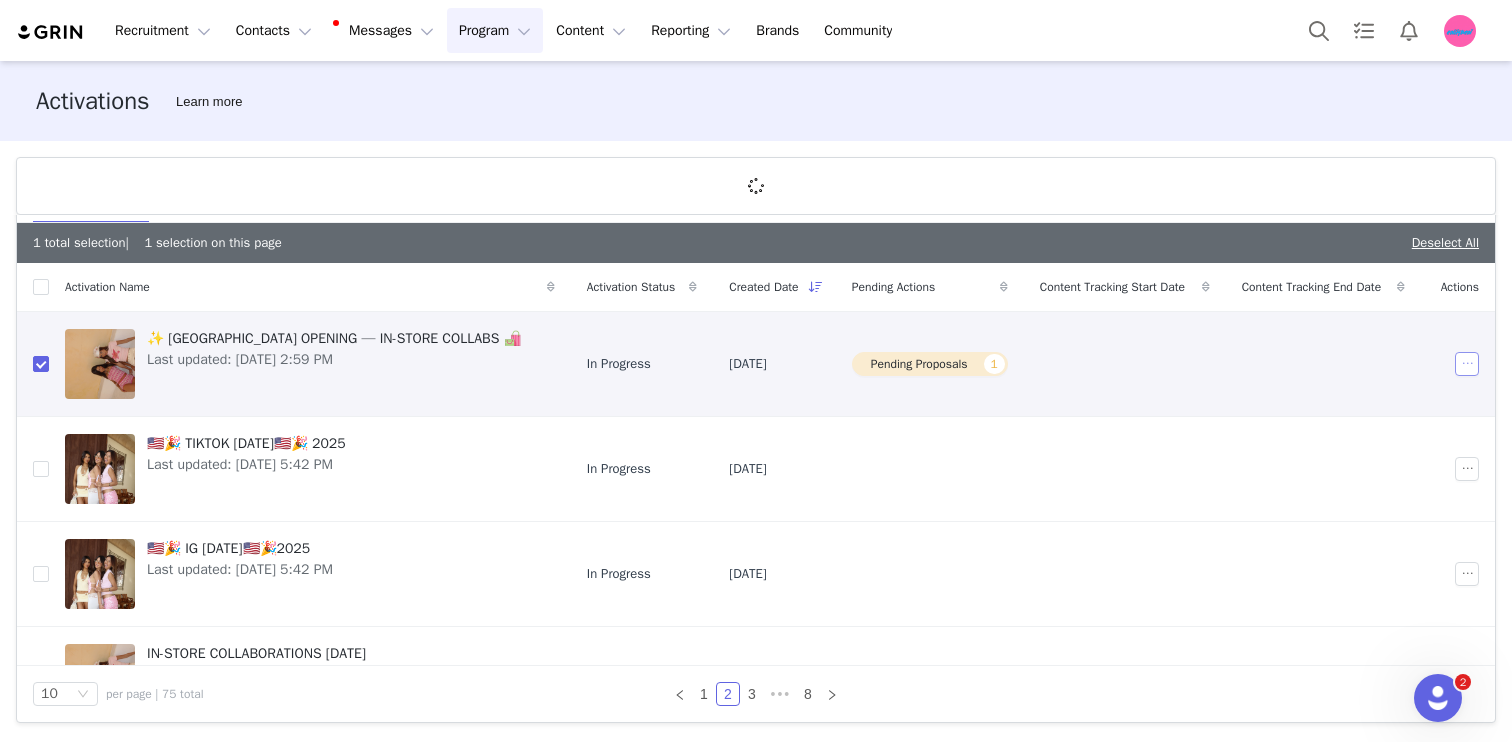 click at bounding box center [1467, 364] 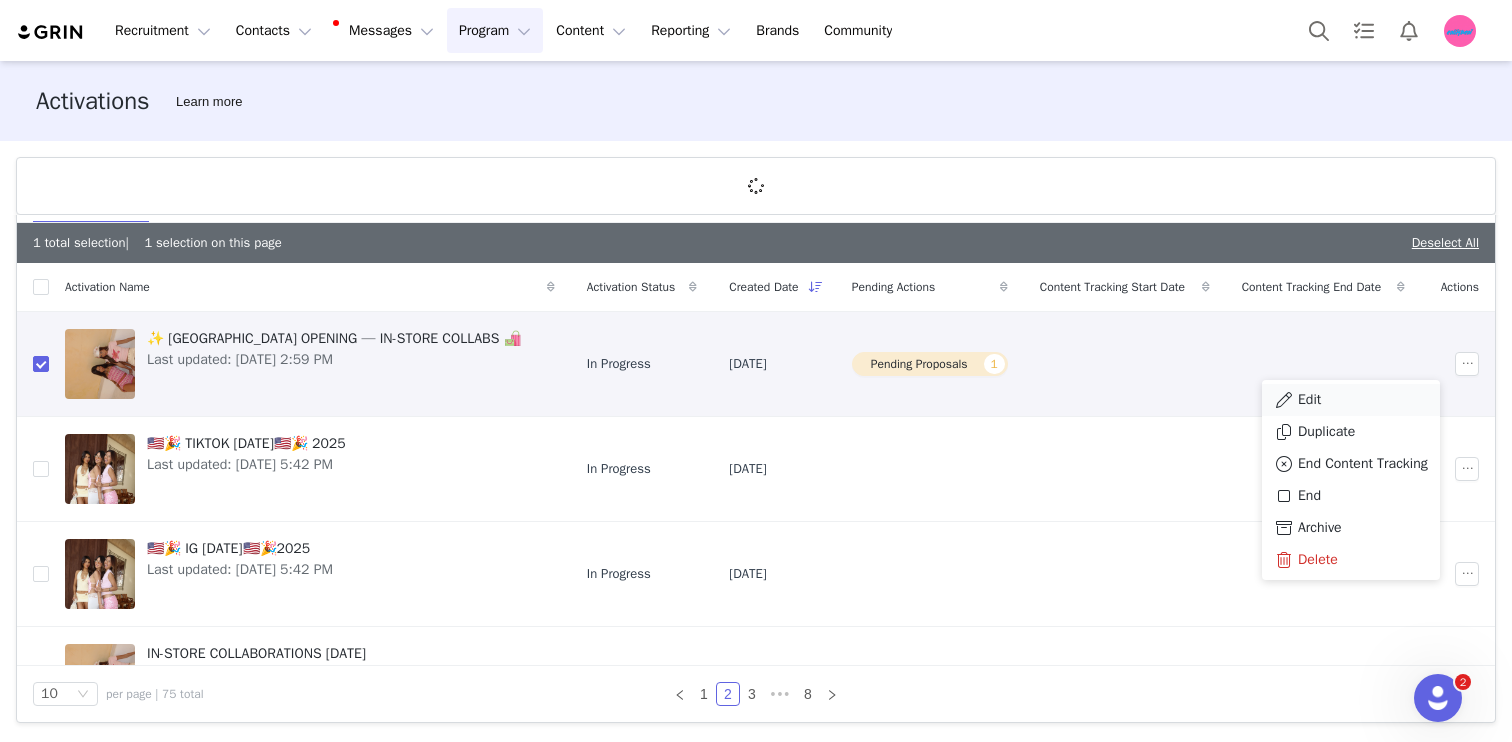click on "Edit" at bounding box center (1351, 400) 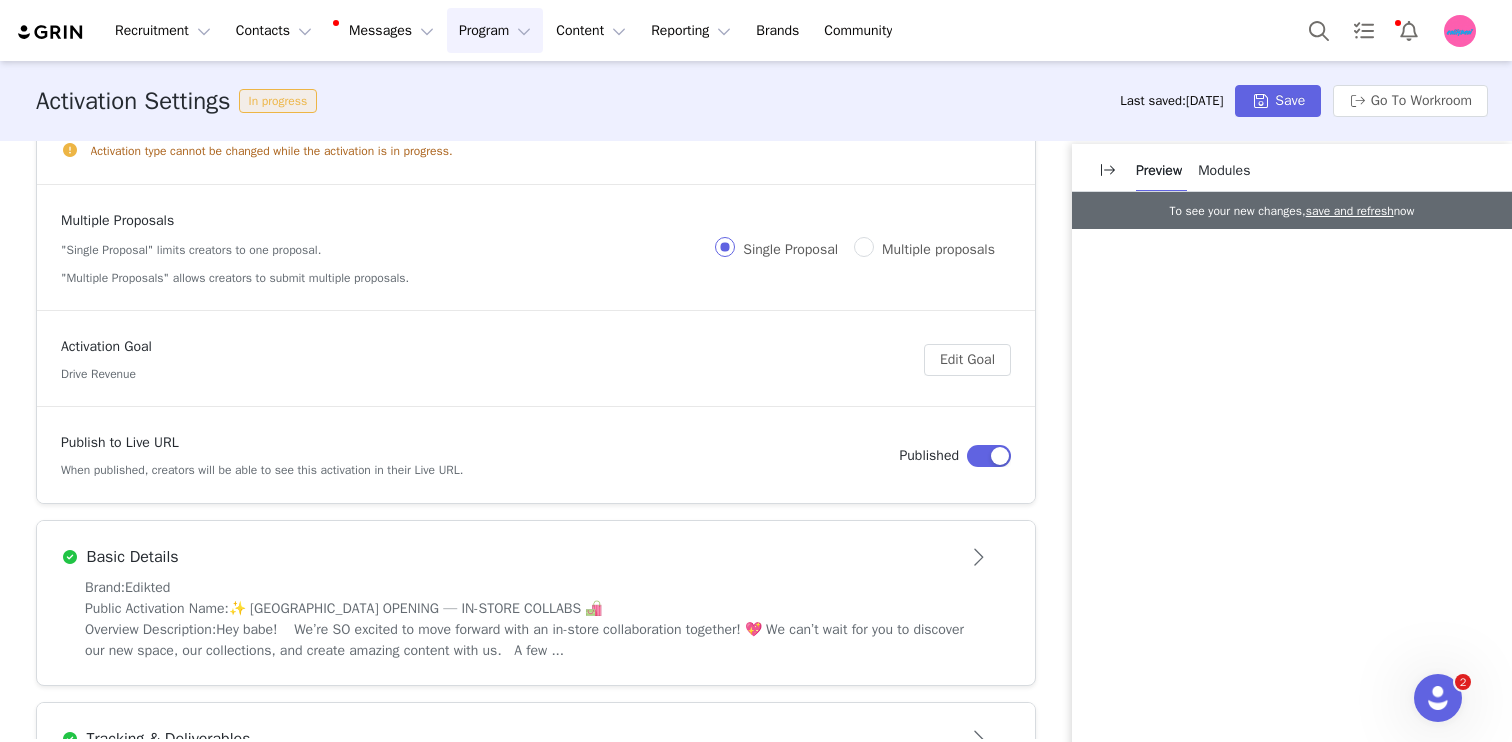 scroll, scrollTop: 154, scrollLeft: 0, axis: vertical 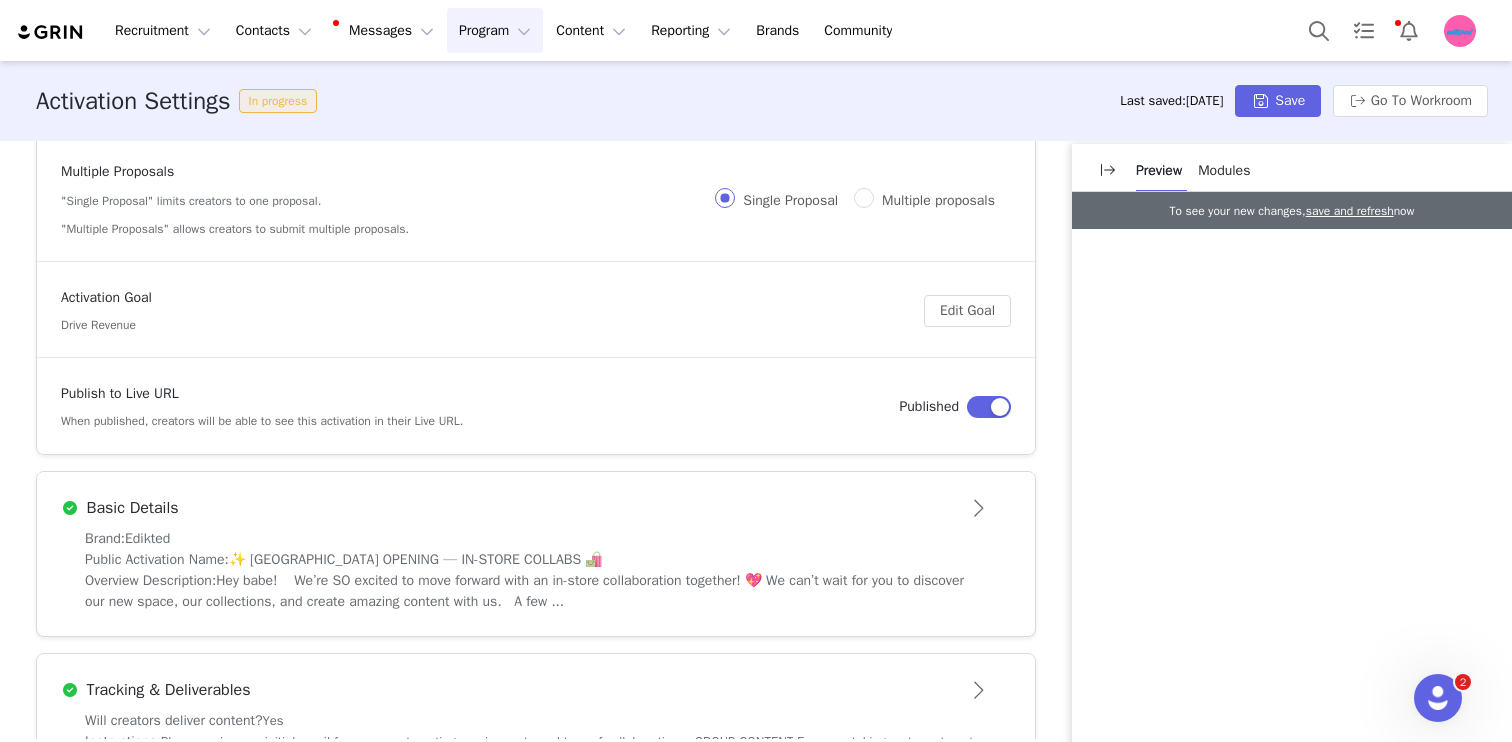 click on "Program Program" at bounding box center [495, 30] 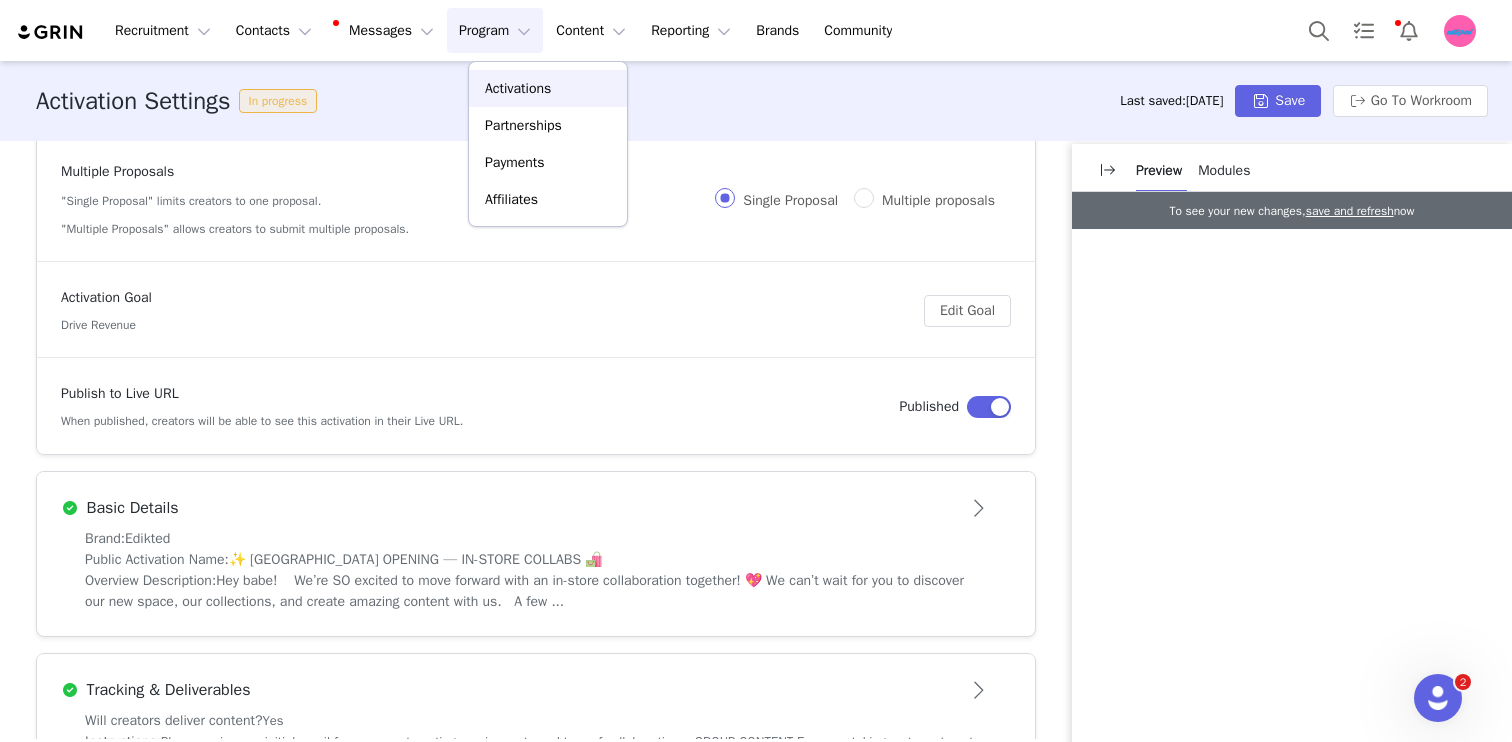 click on "Activations" at bounding box center [548, 88] 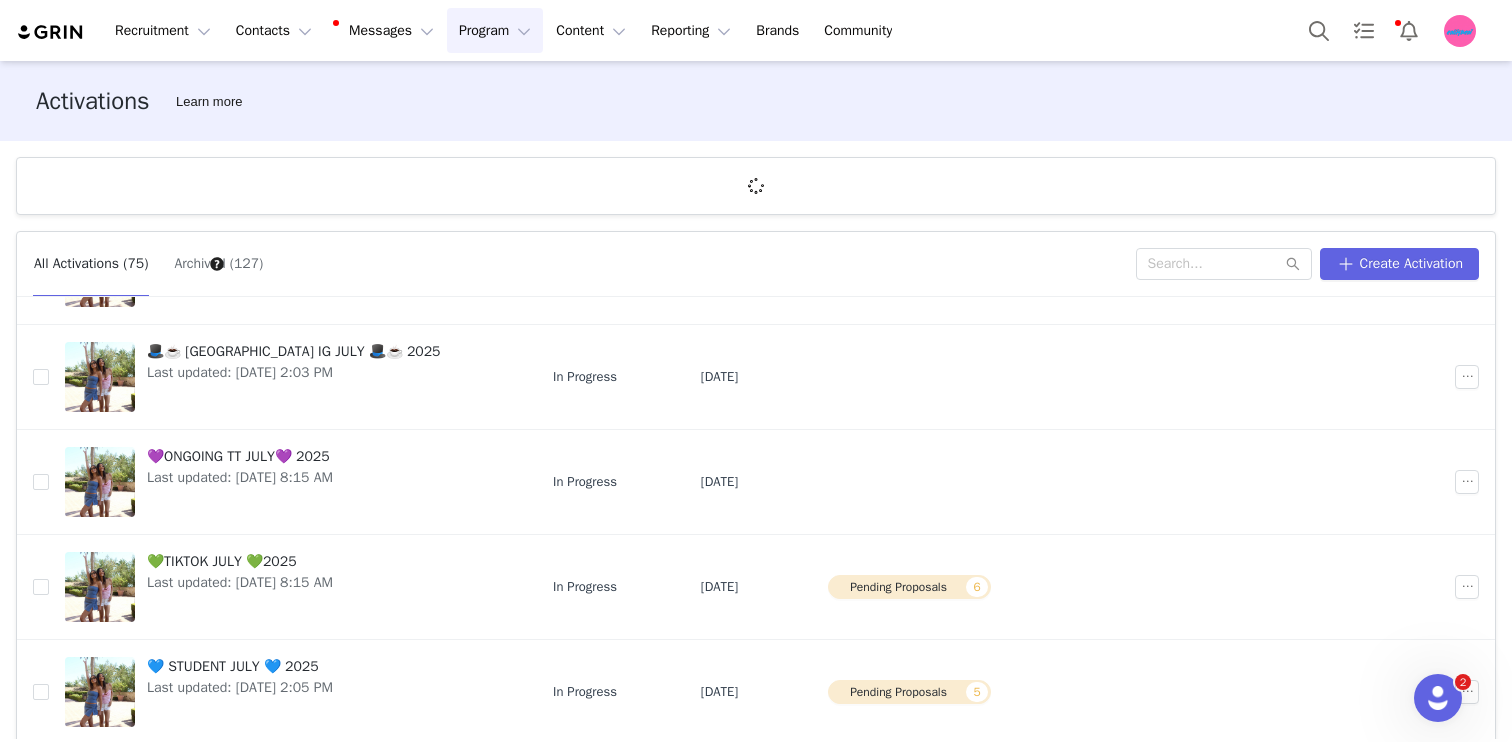 scroll, scrollTop: 656, scrollLeft: 0, axis: vertical 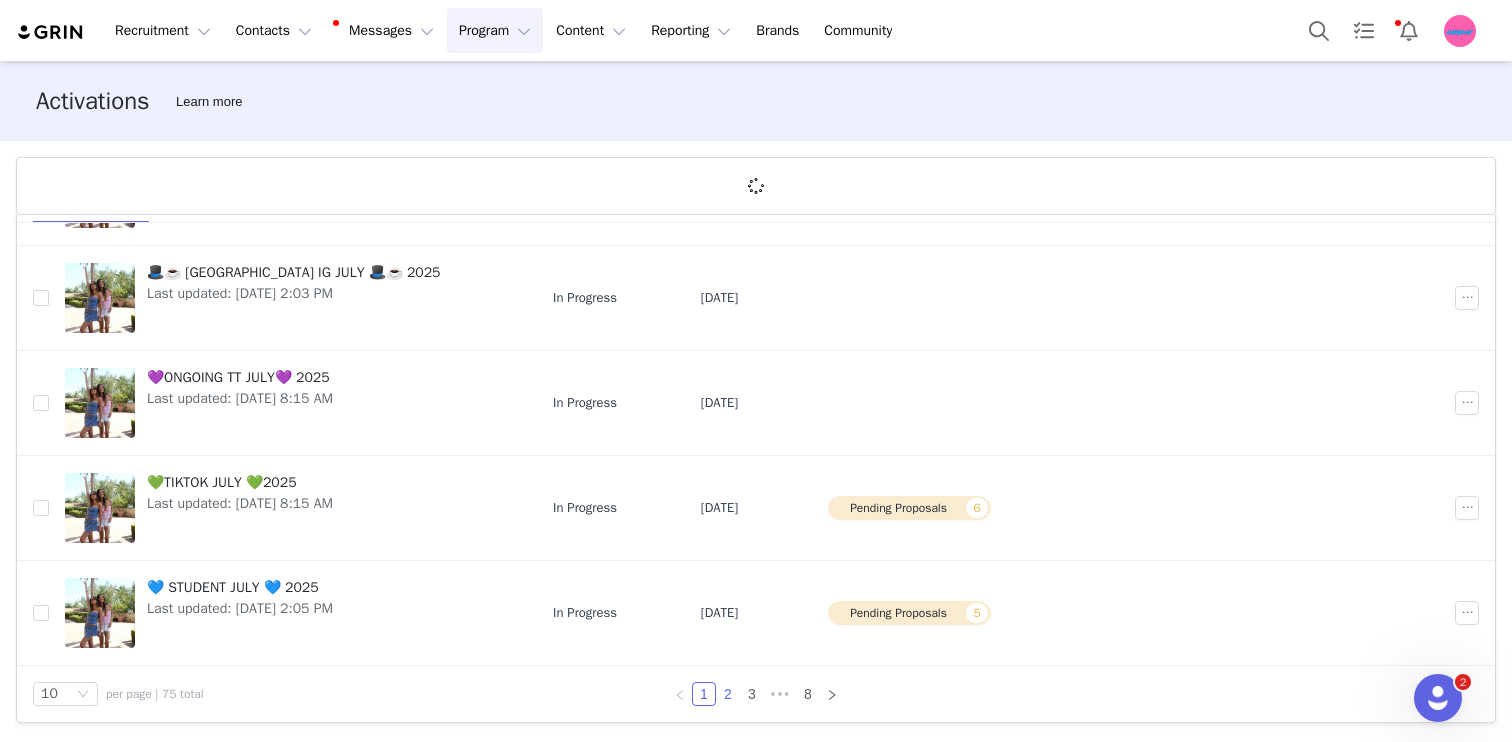 click on "2" at bounding box center (728, 694) 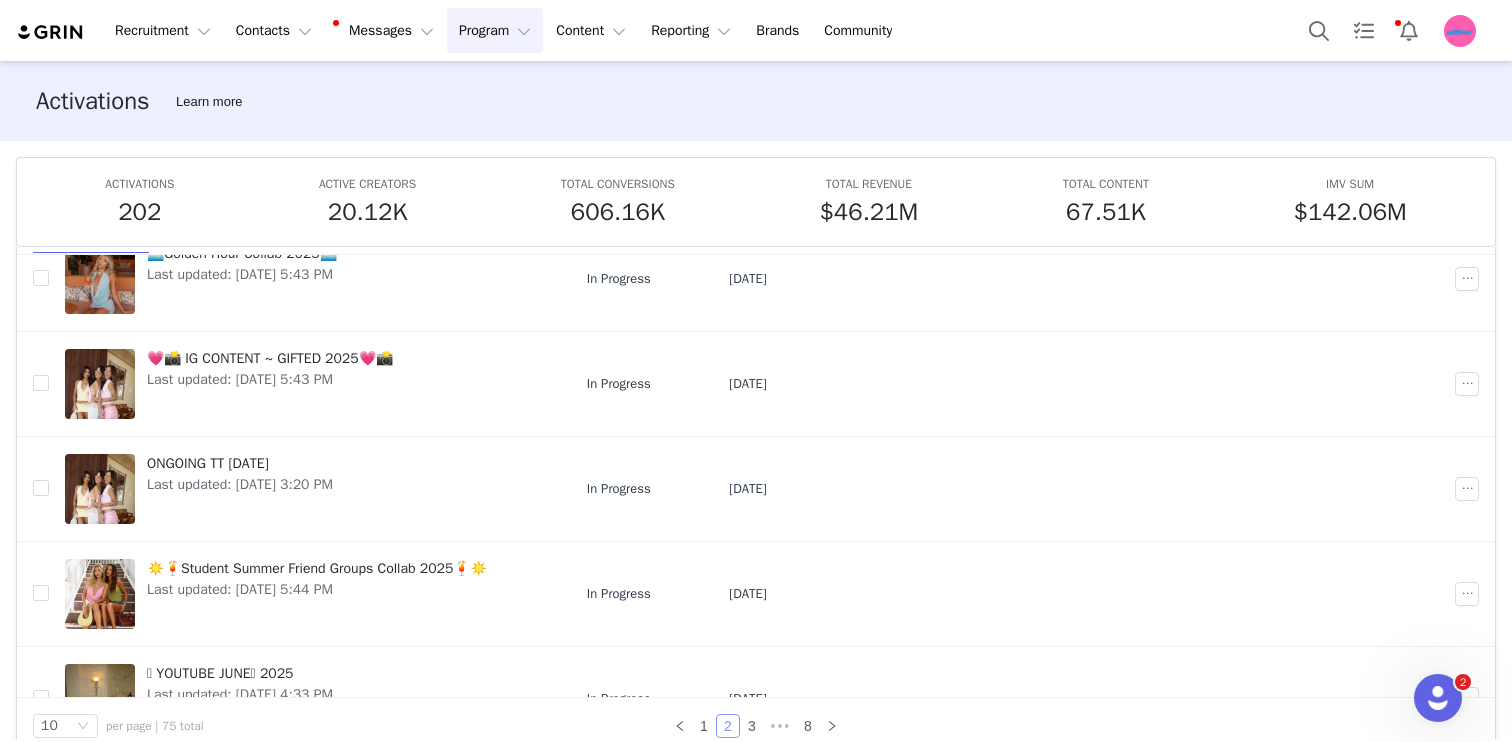 scroll, scrollTop: 656, scrollLeft: 0, axis: vertical 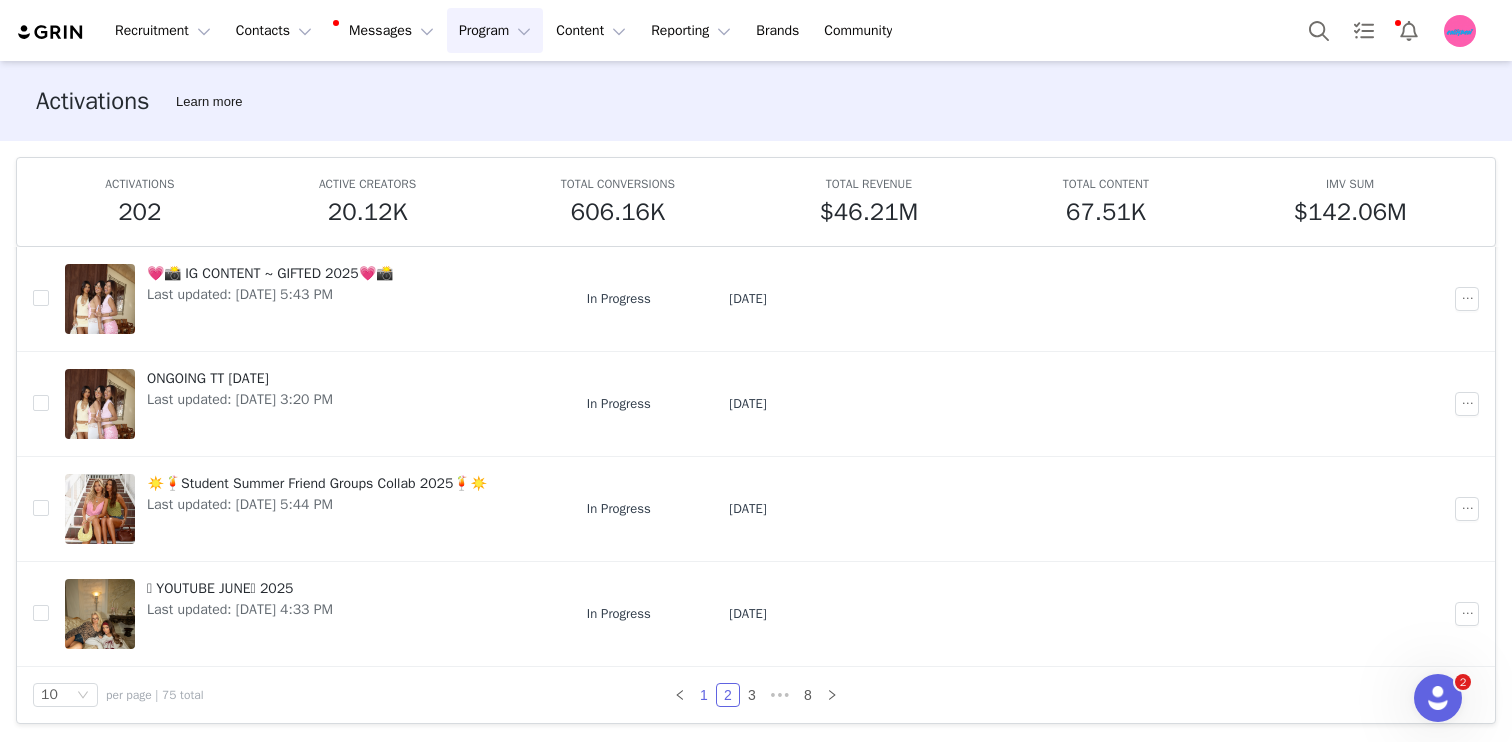 click on "1" at bounding box center (704, 695) 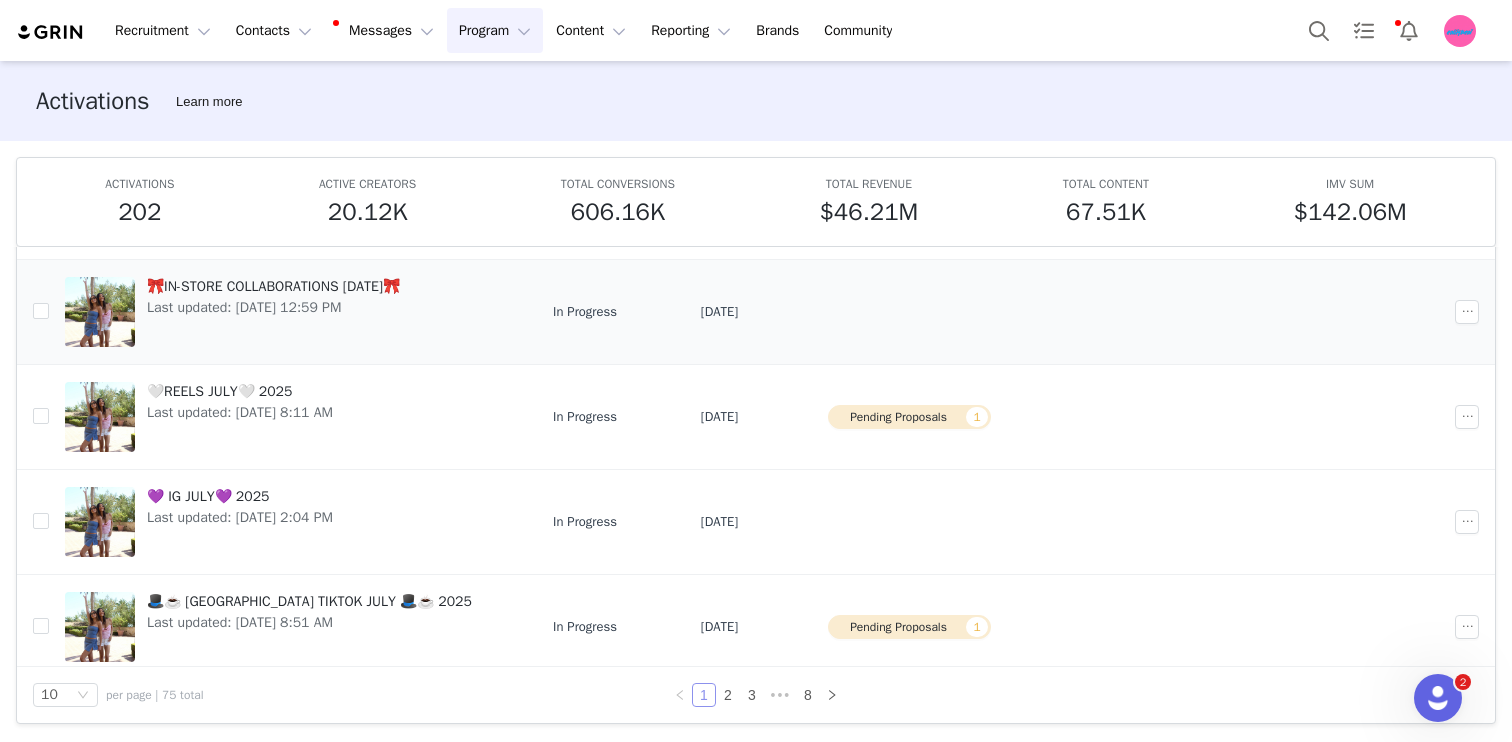 scroll, scrollTop: 656, scrollLeft: 0, axis: vertical 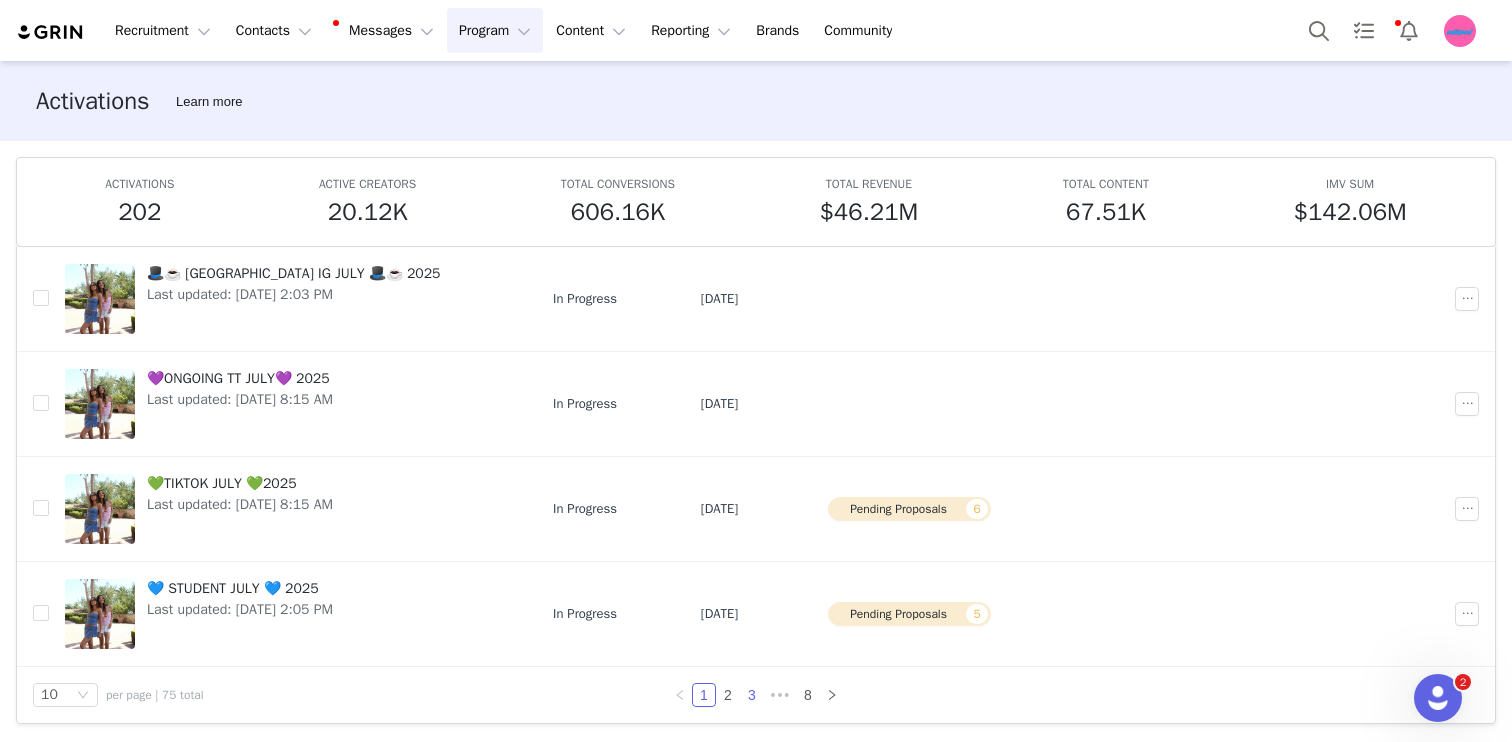 click on "3" at bounding box center (752, 695) 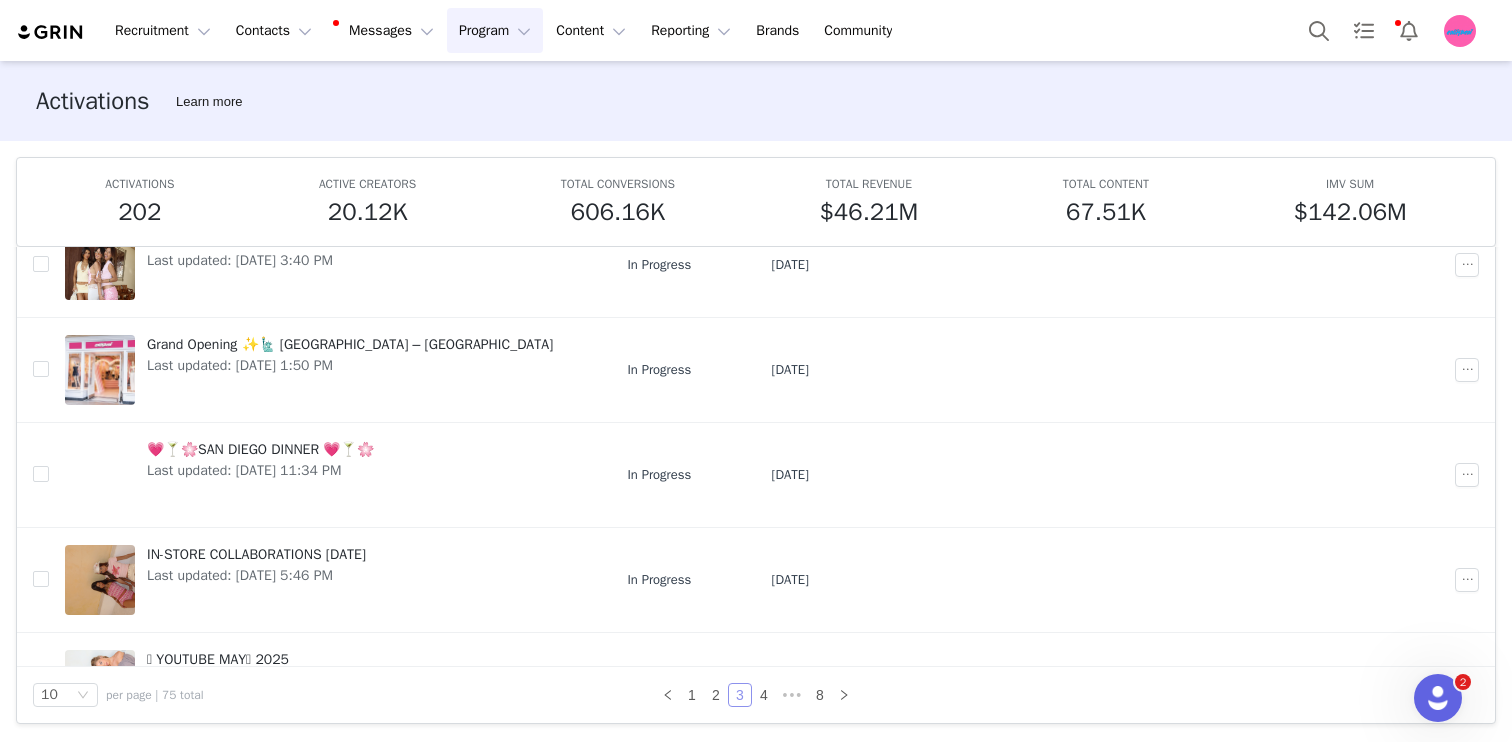 scroll, scrollTop: 656, scrollLeft: 0, axis: vertical 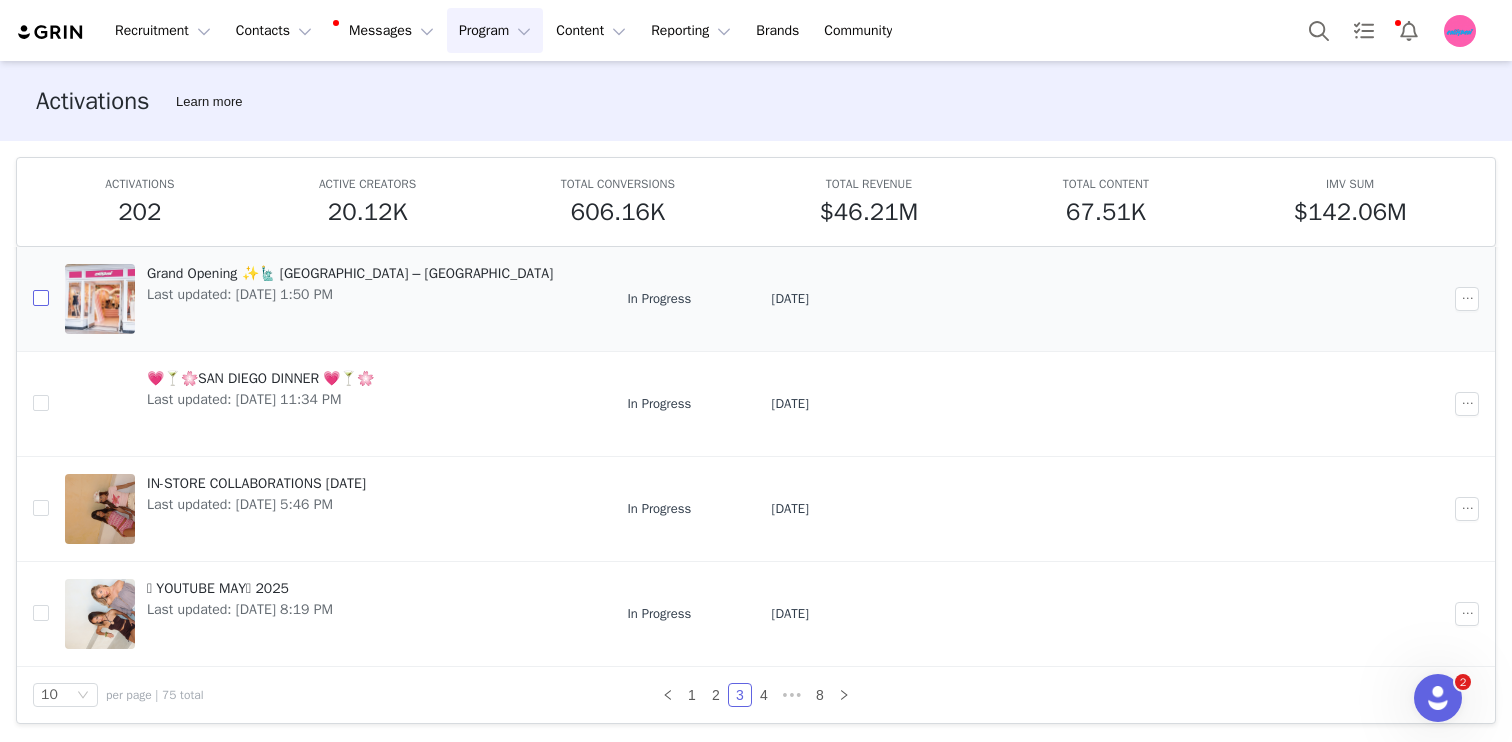 click at bounding box center [41, 298] 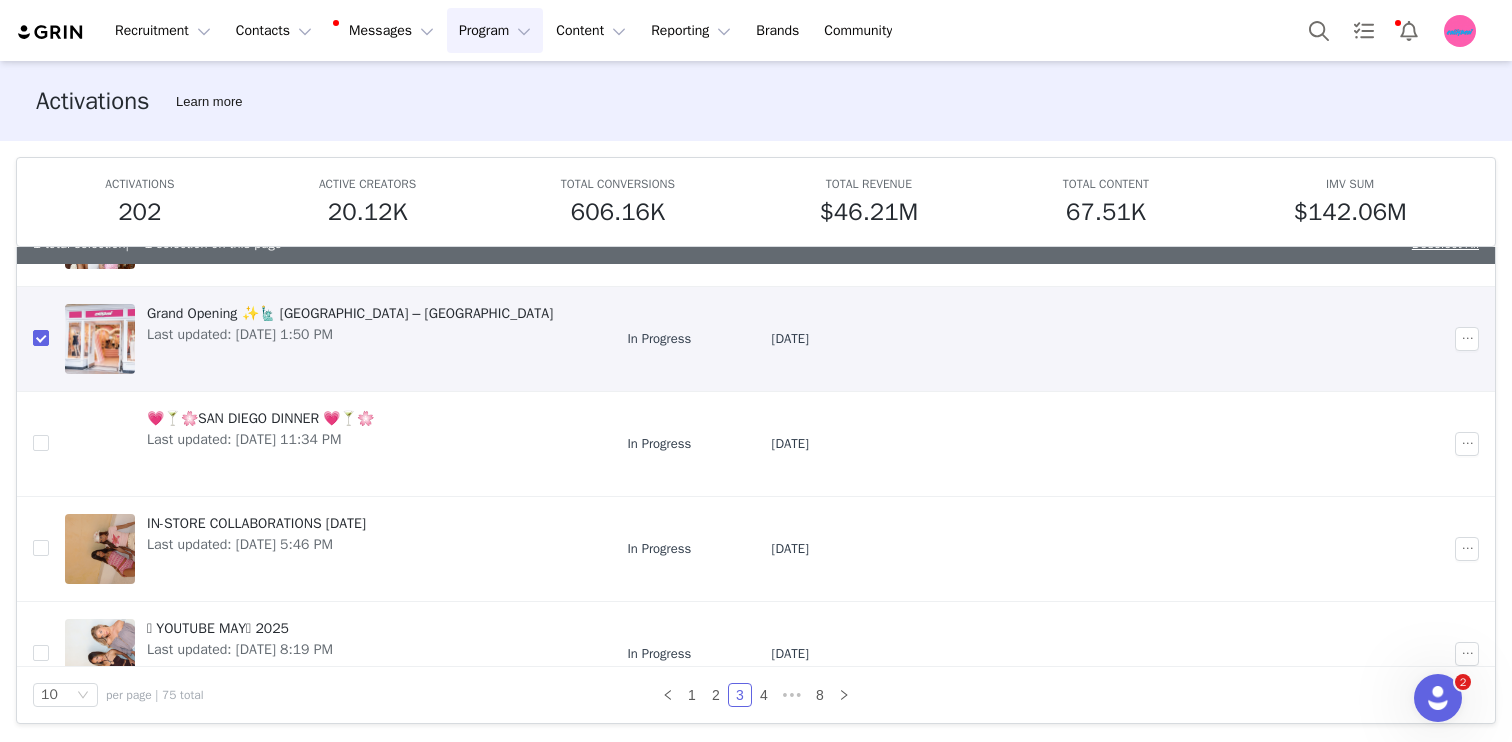 click at bounding box center (1471, 339) 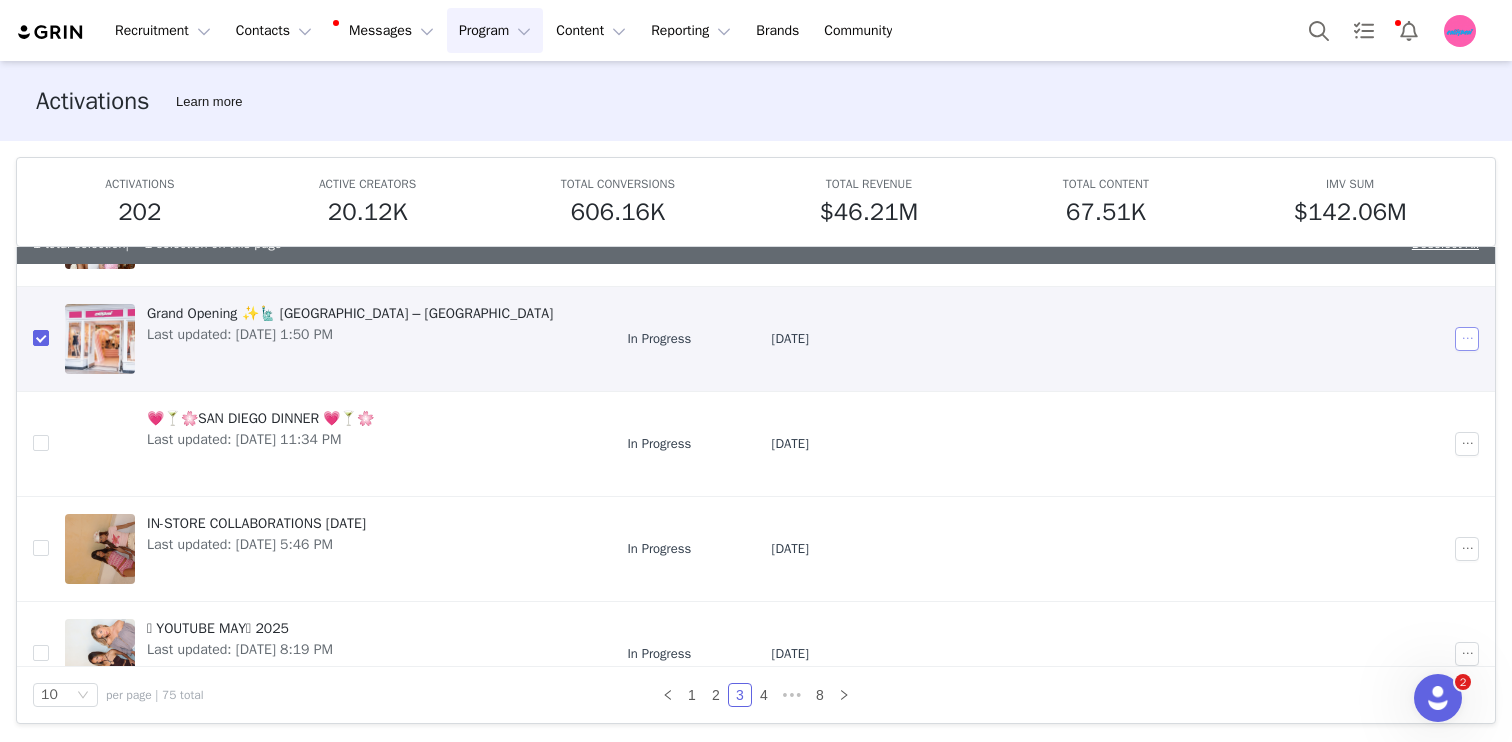 click at bounding box center [1467, 339] 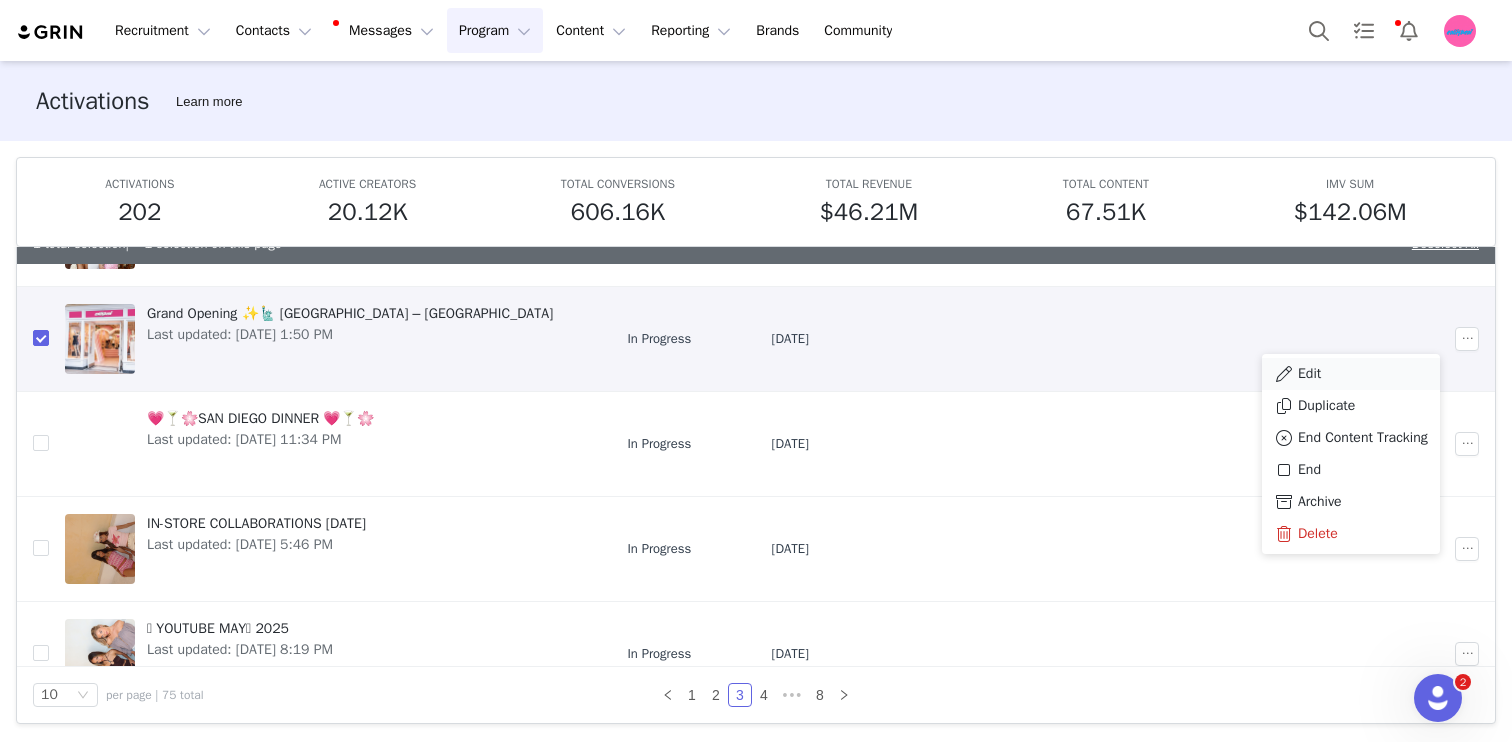 click on "Edit" at bounding box center (1351, 374) 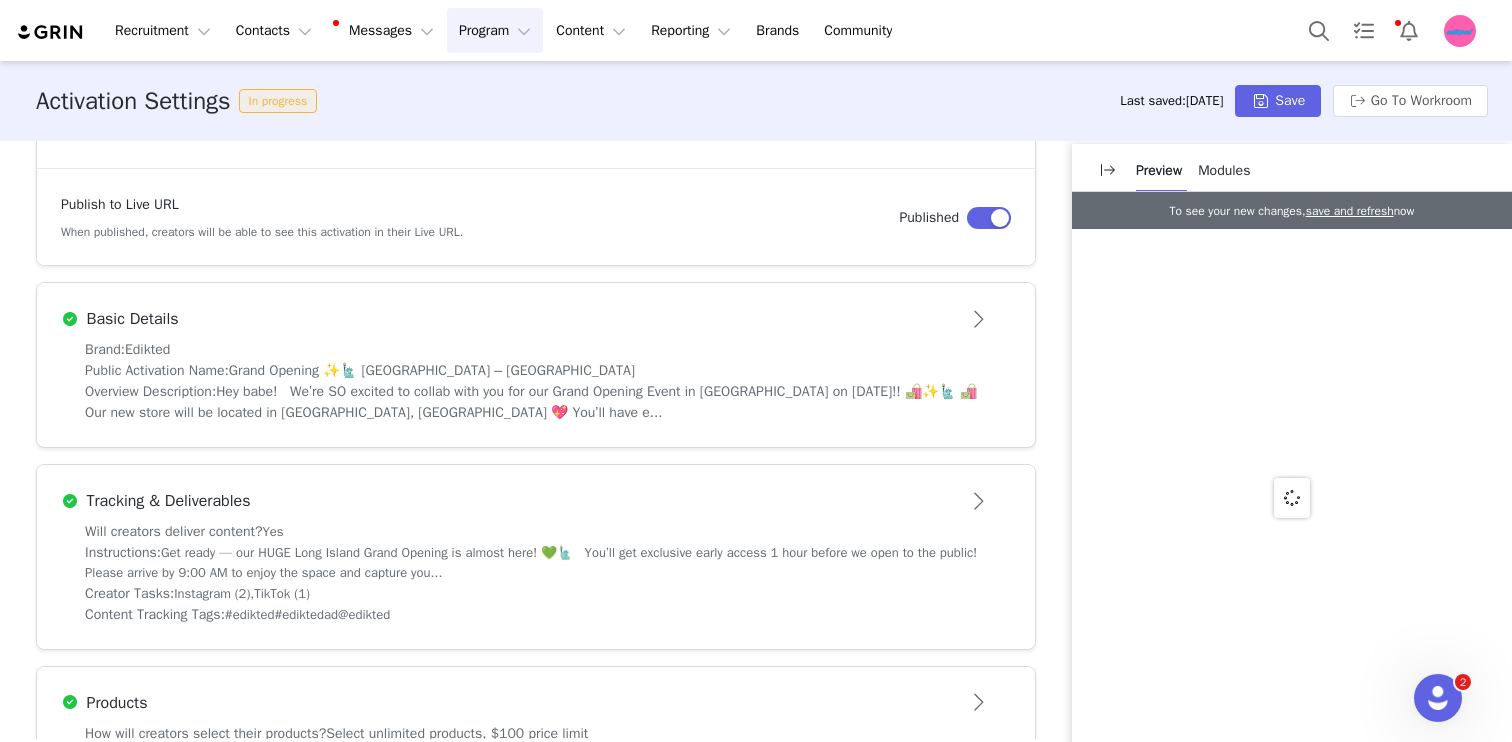 scroll, scrollTop: 344, scrollLeft: 0, axis: vertical 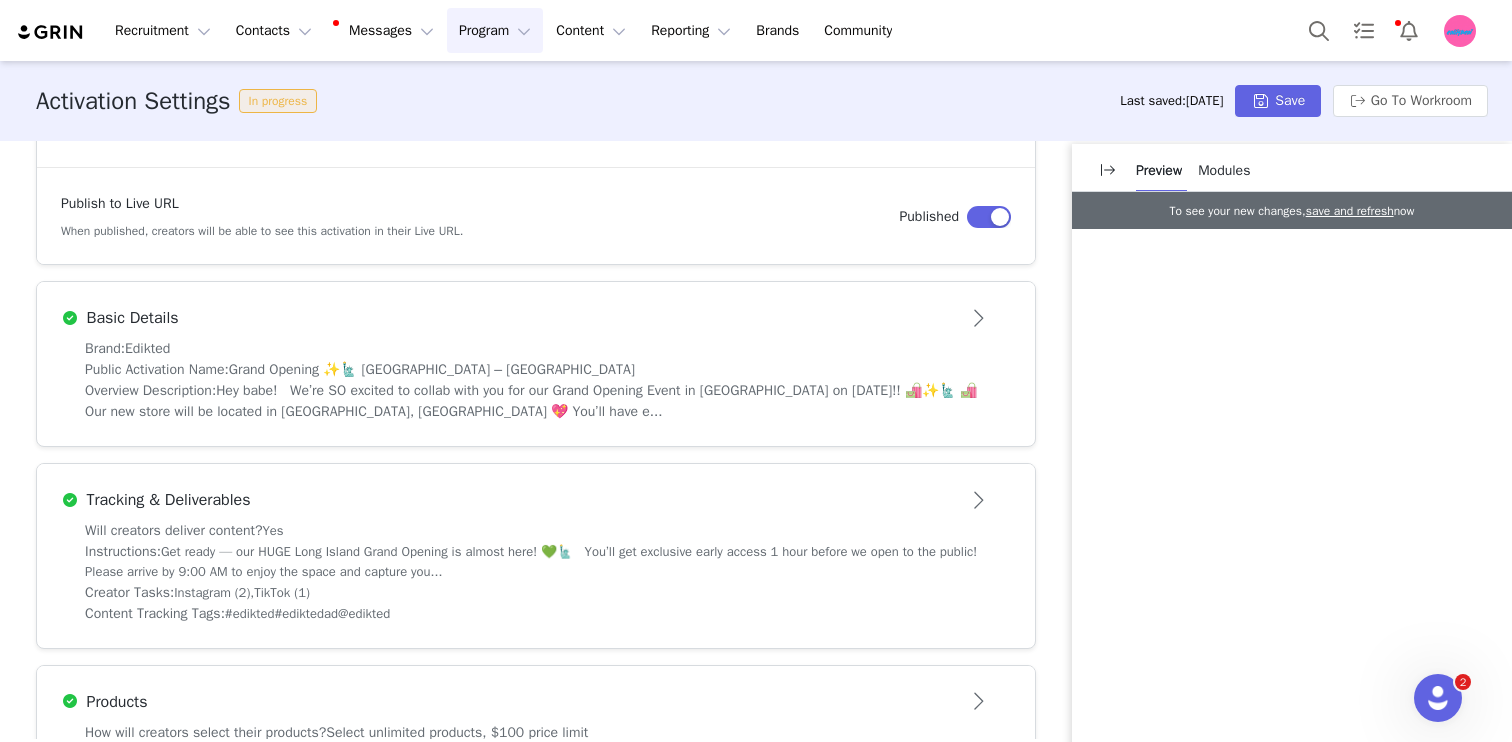 click on "Overview Description: Hey babe!
We’re SO excited to collab with you for our Grand Opening Event in Long Island on July 12th!! 🛍️✨🗽
🛍️ Our new store will be located in Roosevelt Field Mall, Long Island 💖
You’ll have e..." at bounding box center (536, 401) 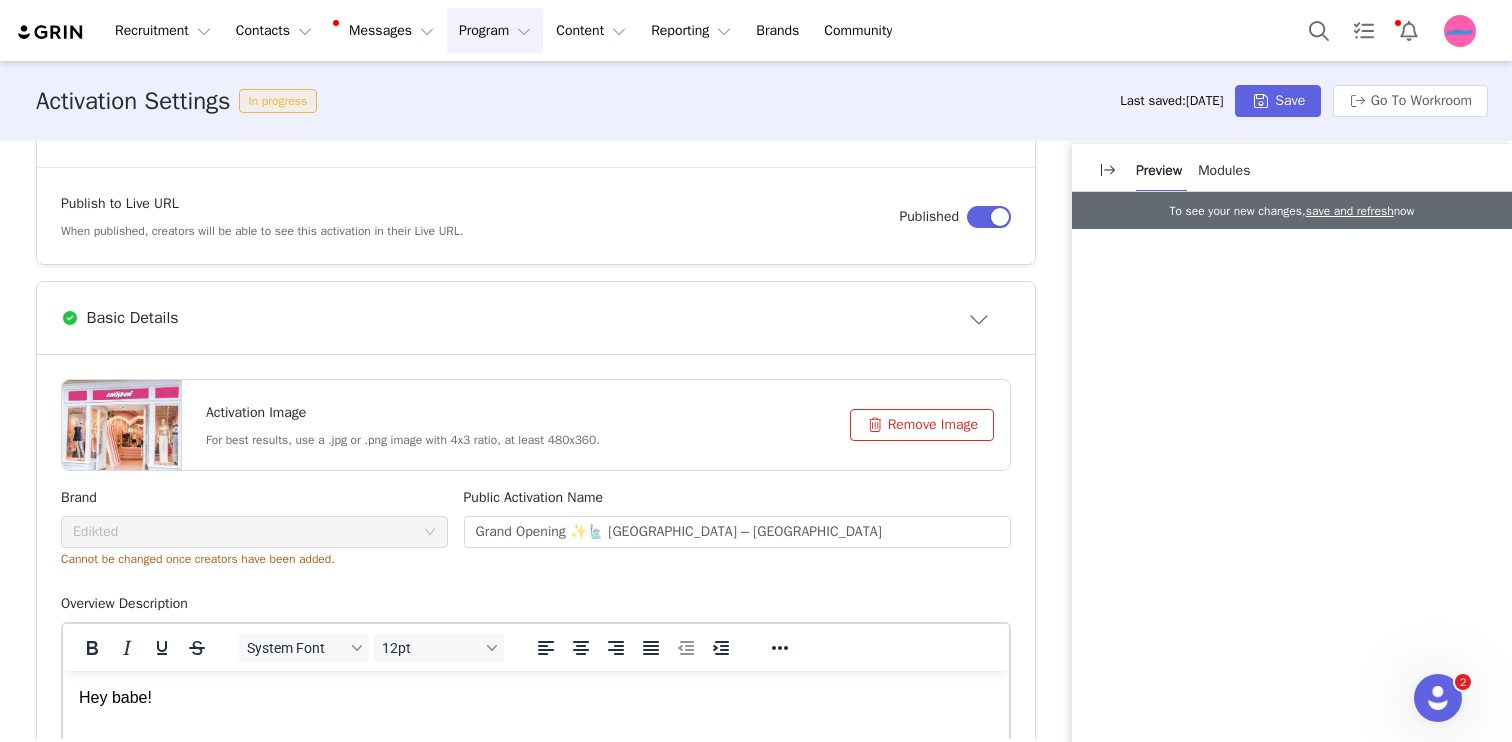 scroll, scrollTop: 0, scrollLeft: 0, axis: both 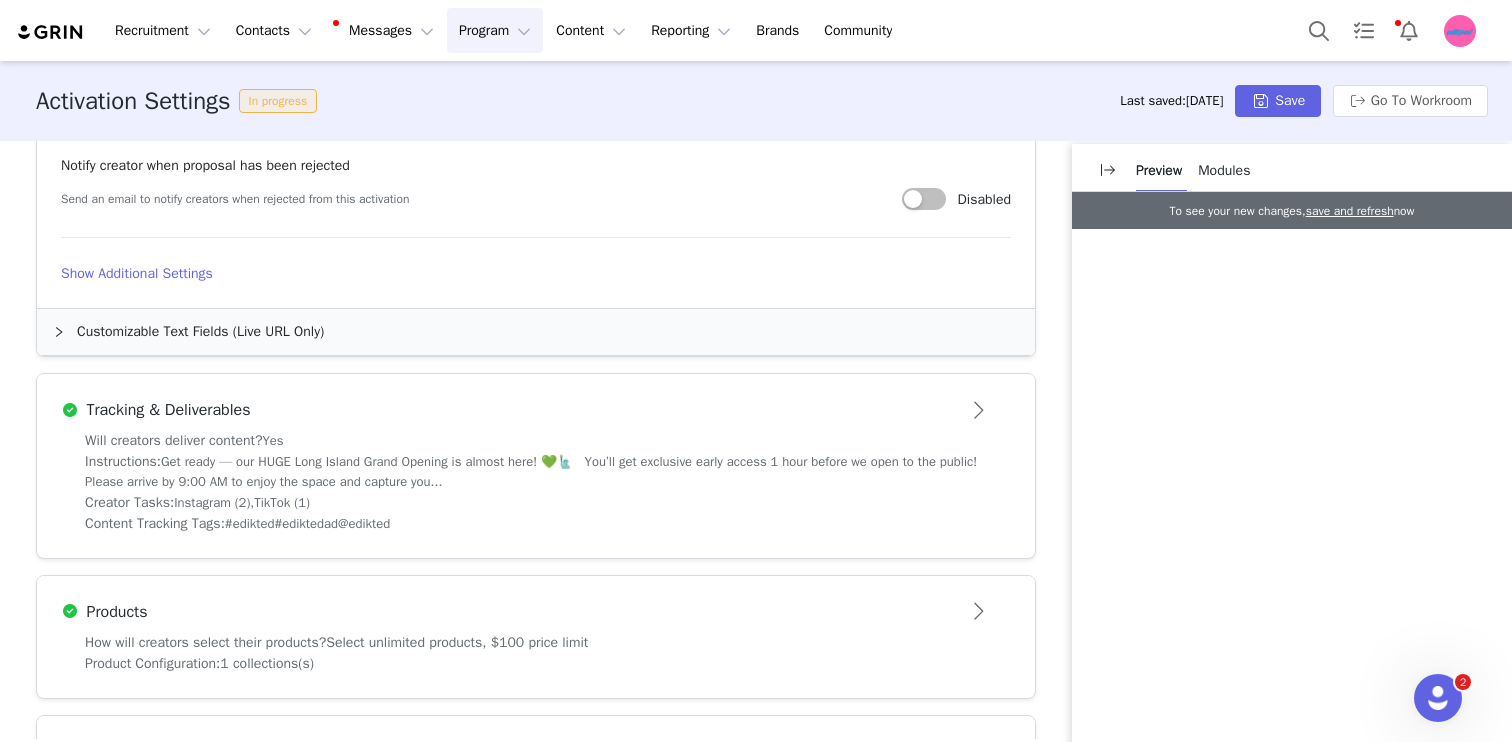 click on "Tracking & Deliverables" at bounding box center [503, 410] 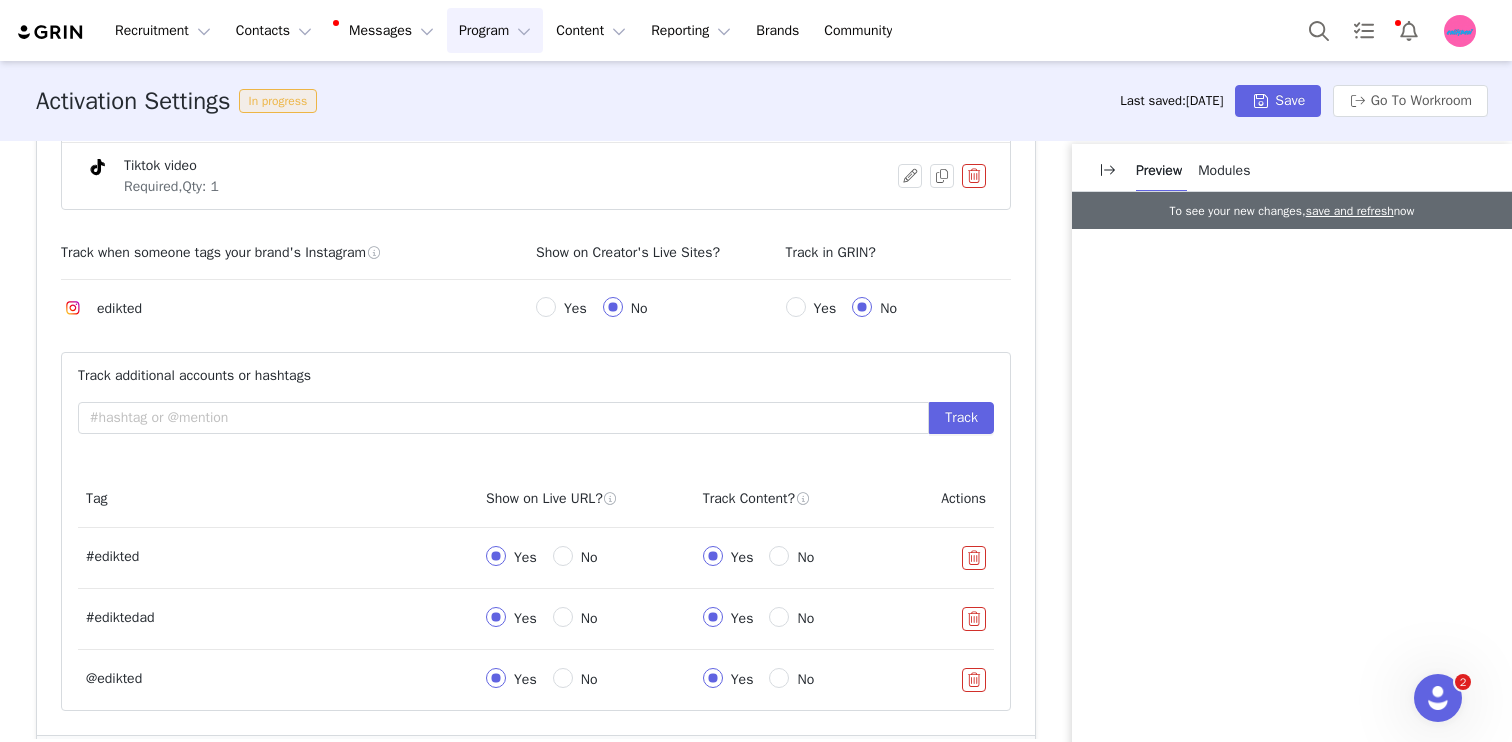 scroll, scrollTop: 1491, scrollLeft: 0, axis: vertical 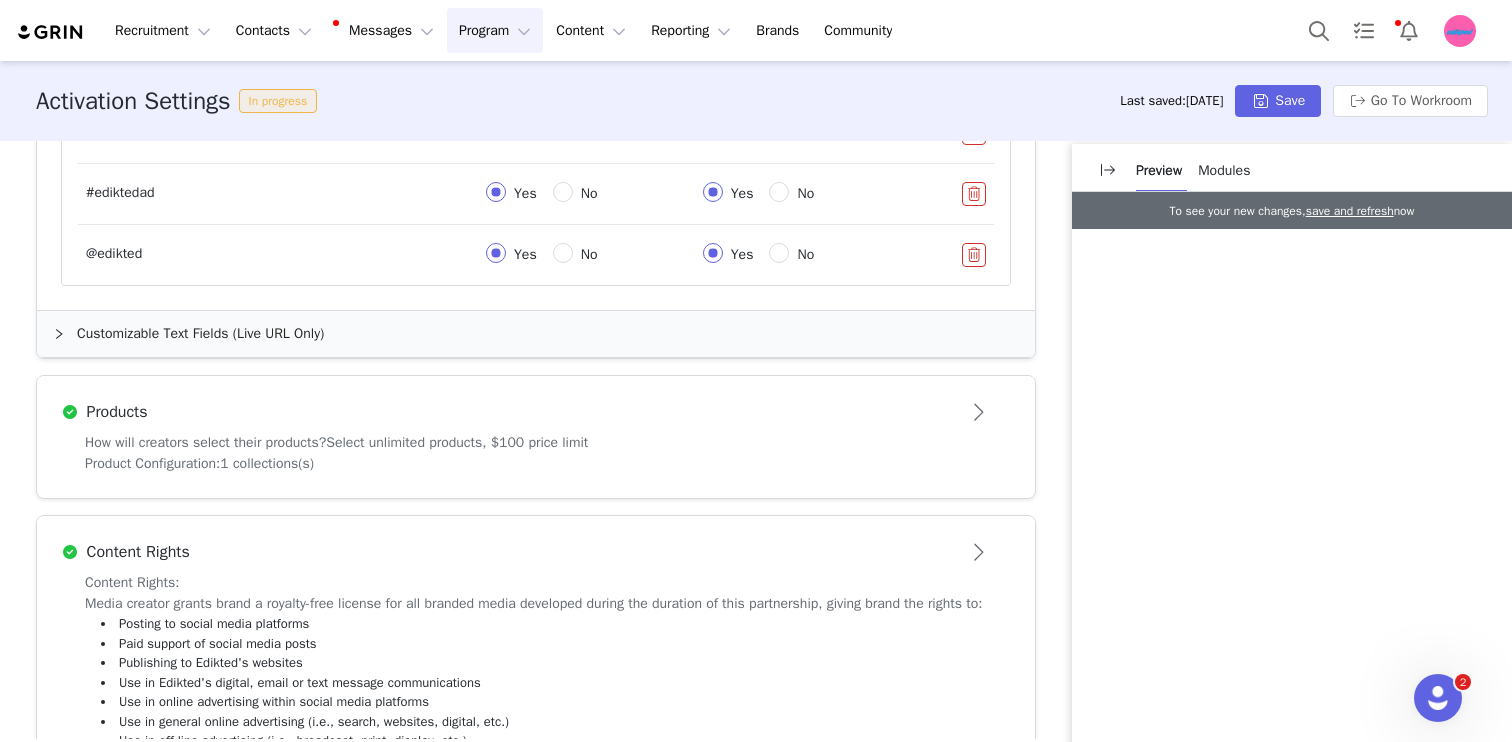 click on "Customizable Text Fields (Live URL Only)" at bounding box center [536, 334] 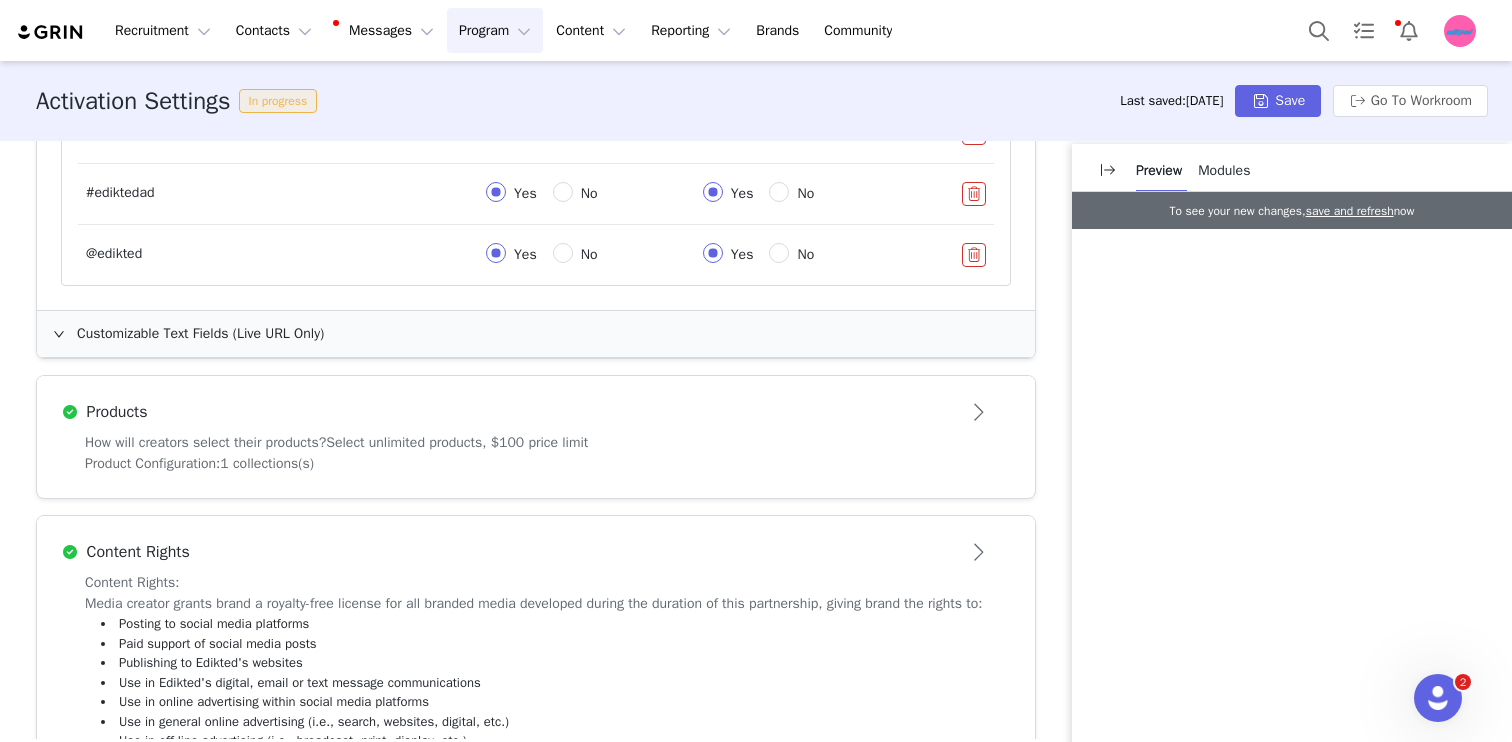 scroll, scrollTop: 0, scrollLeft: 0, axis: both 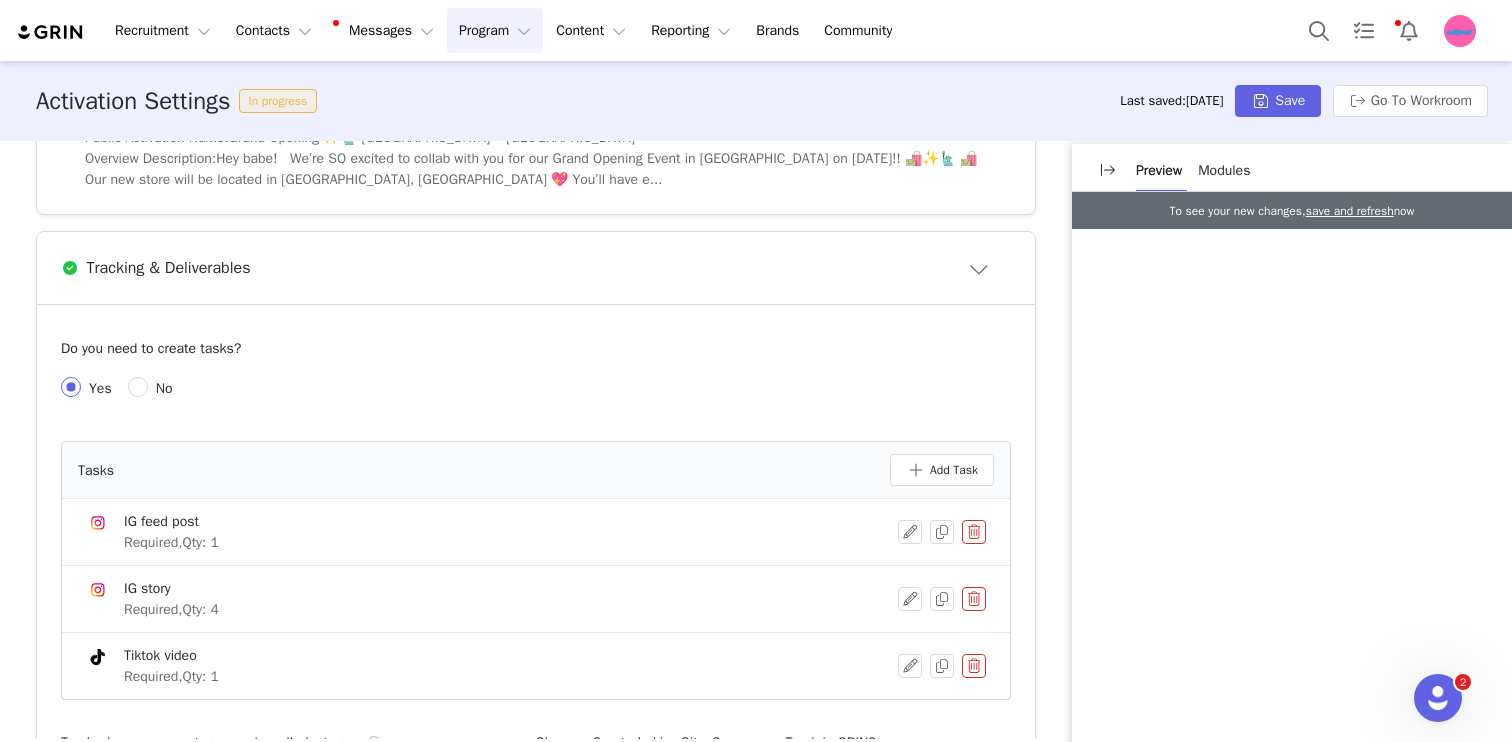 drag, startPoint x: 552, startPoint y: 45, endPoint x: 569, endPoint y: 70, distance: 30.232433 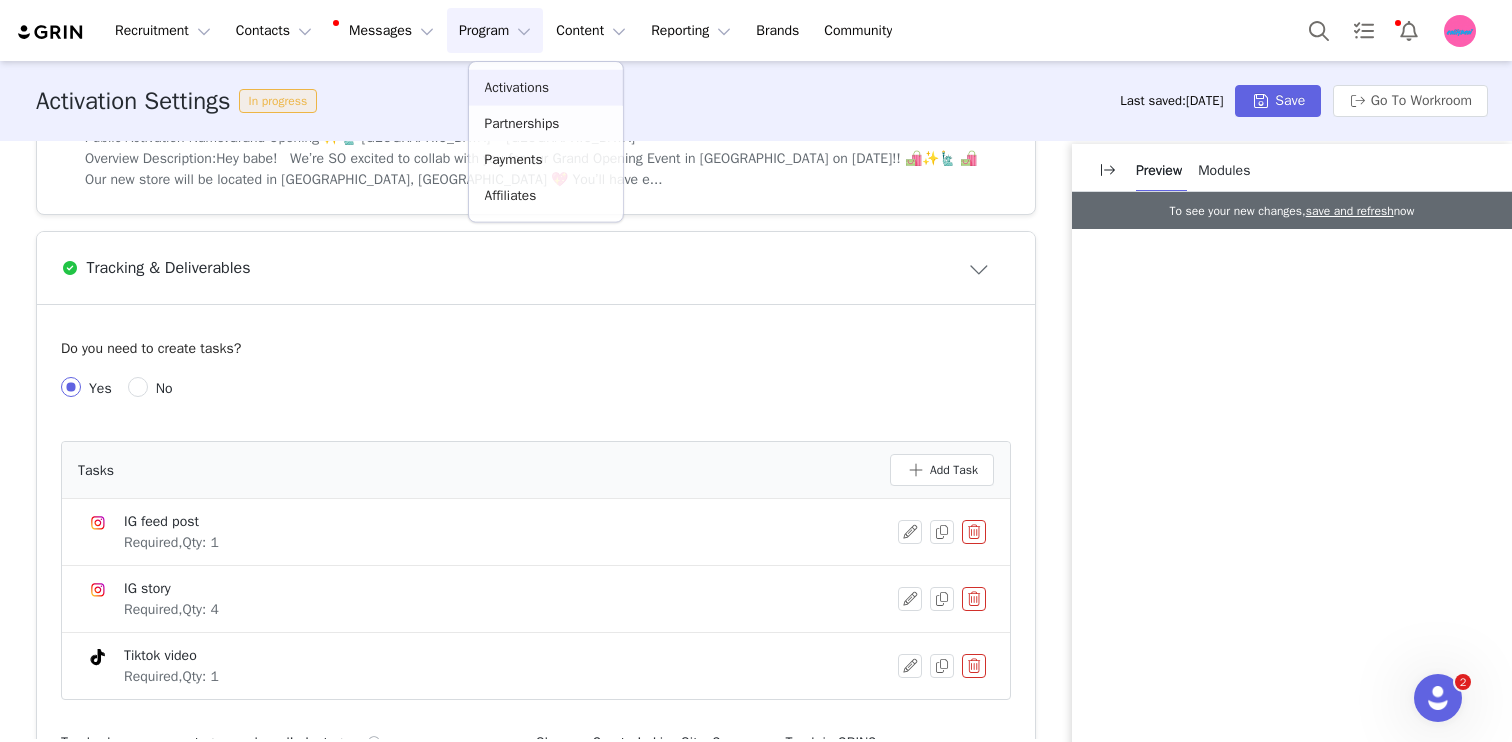 click on "Activations" at bounding box center (546, 88) 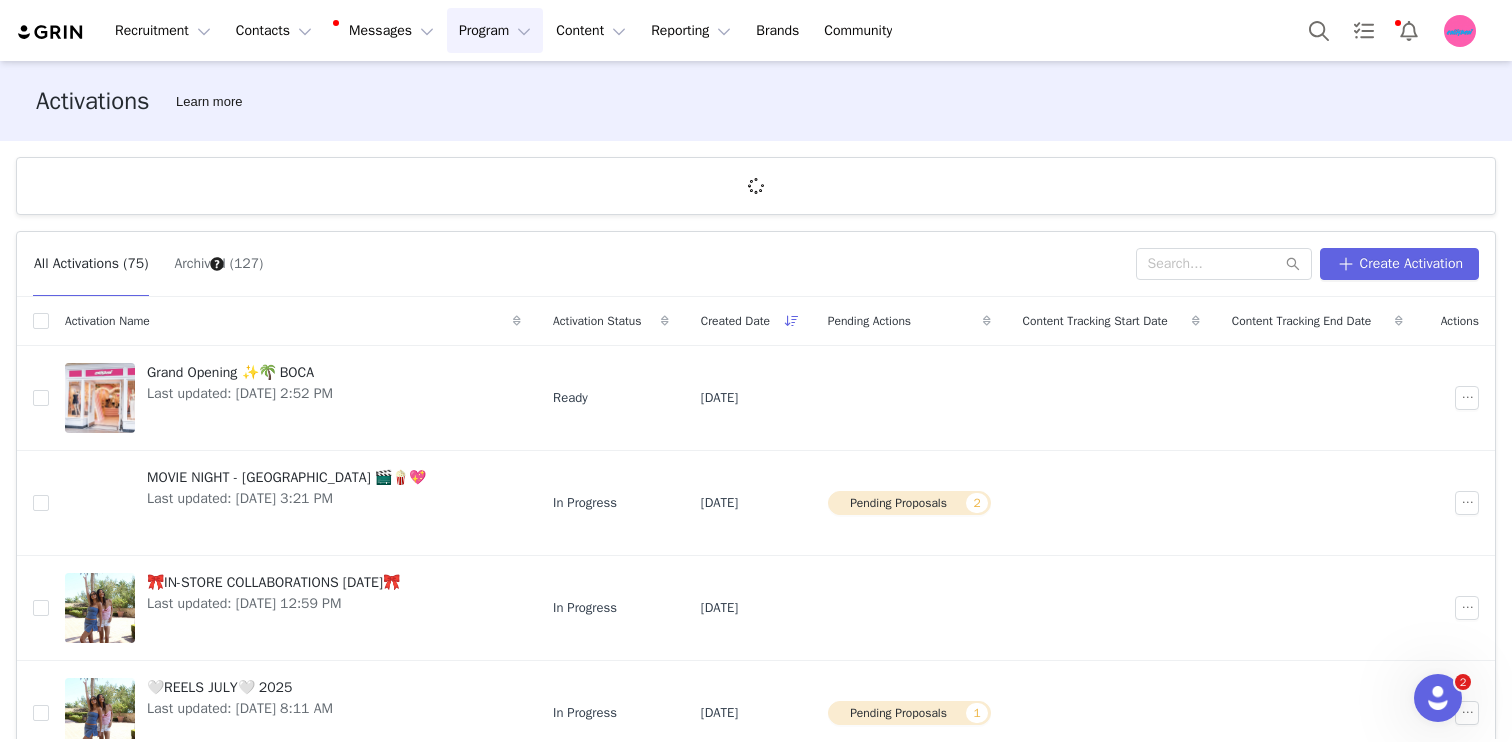 scroll, scrollTop: 4, scrollLeft: 0, axis: vertical 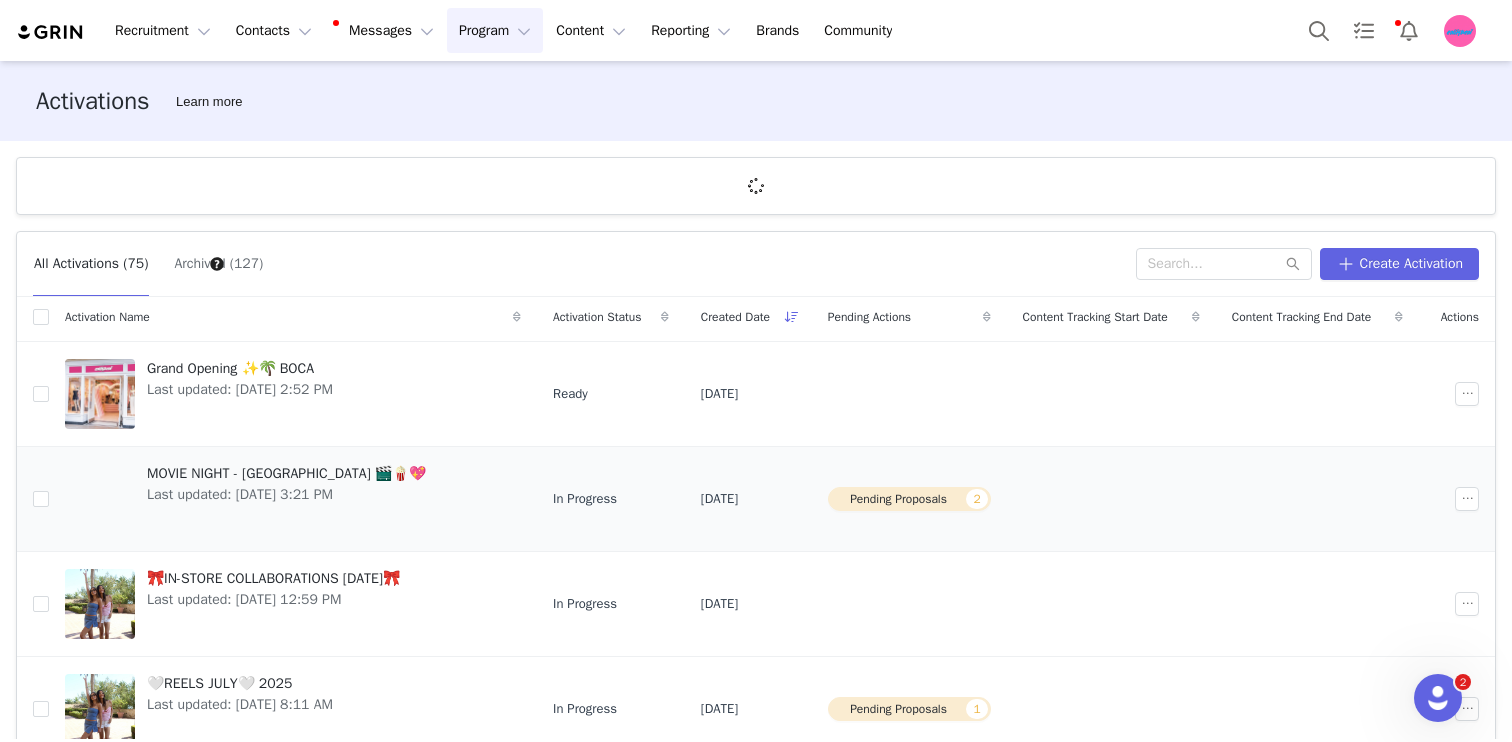 click on "Last updated: Jul 10, 2025 3:21 PM" at bounding box center (286, 494) 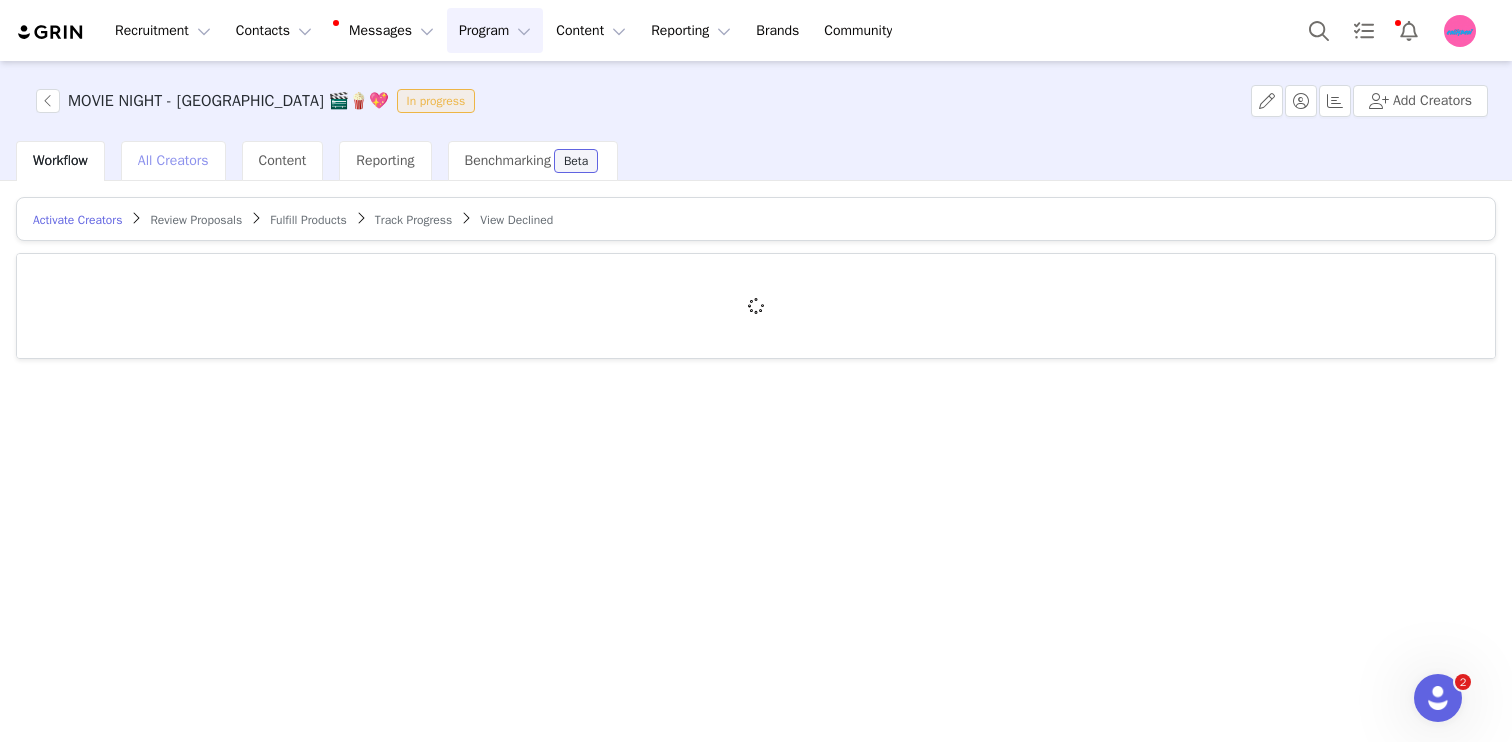 click on "All Creators" at bounding box center (173, 161) 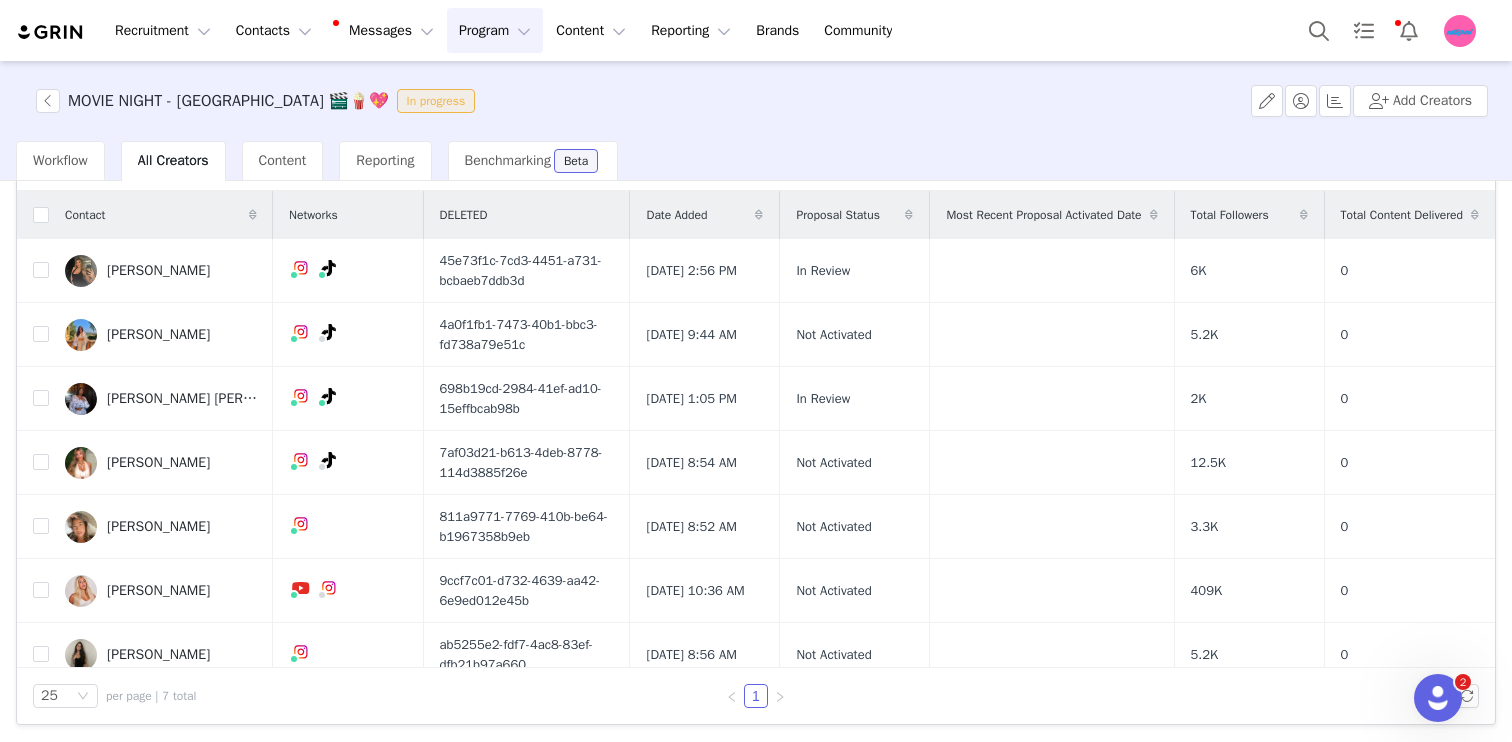 scroll, scrollTop: 74, scrollLeft: 0, axis: vertical 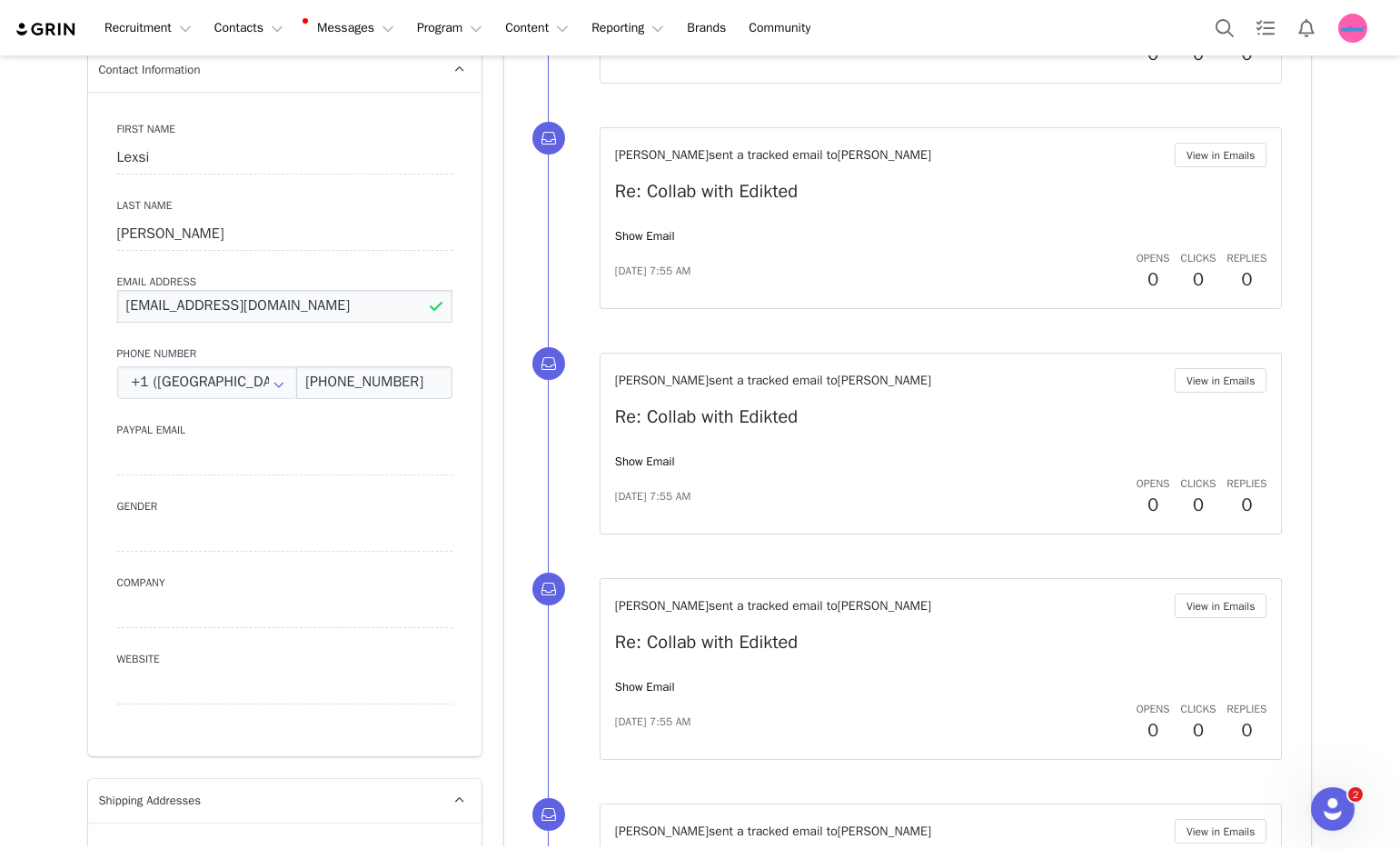 drag, startPoint x: 325, startPoint y: 269, endPoint x: 109, endPoint y: 266, distance: 216.0208 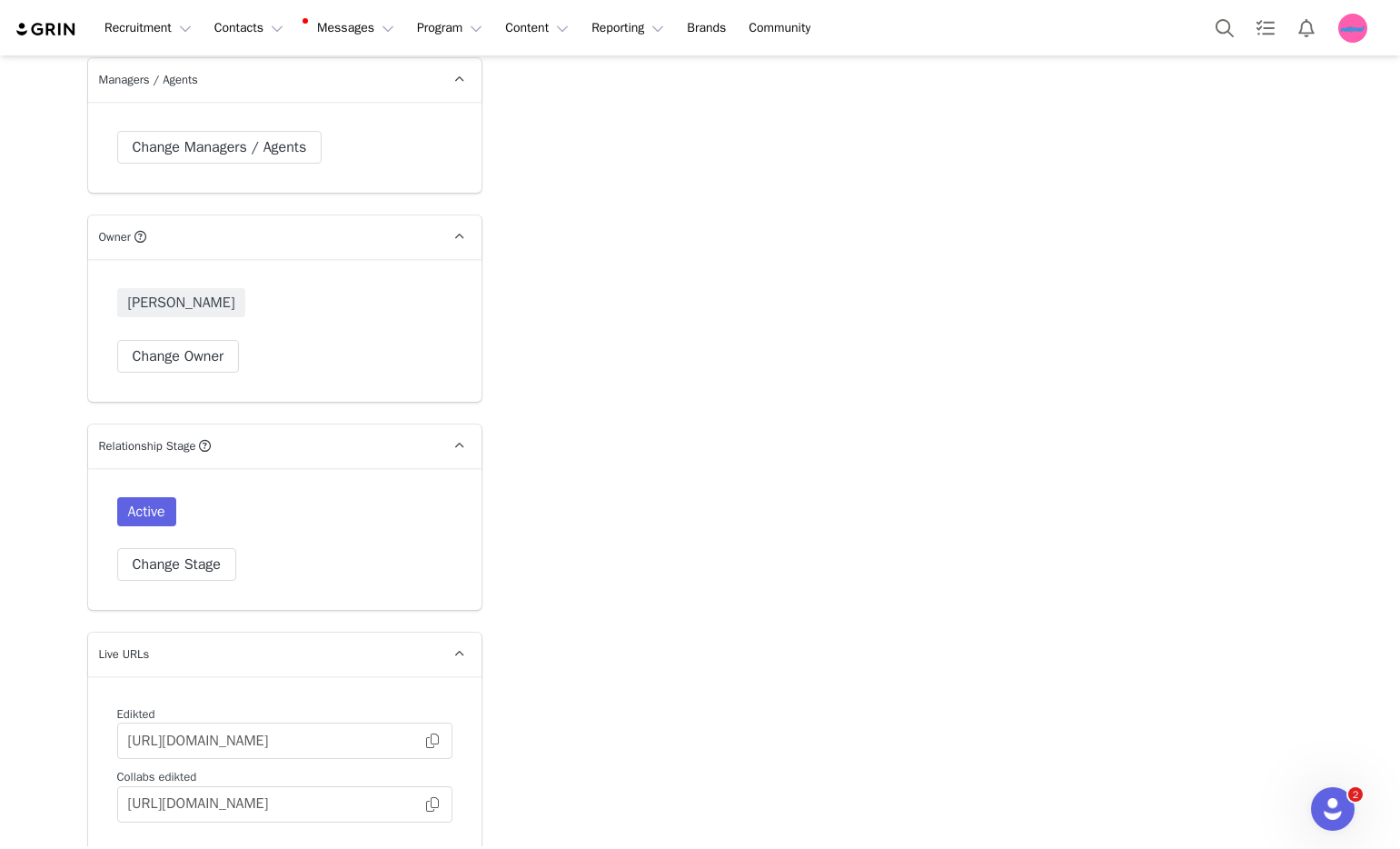 scroll, scrollTop: 3129, scrollLeft: 0, axis: vertical 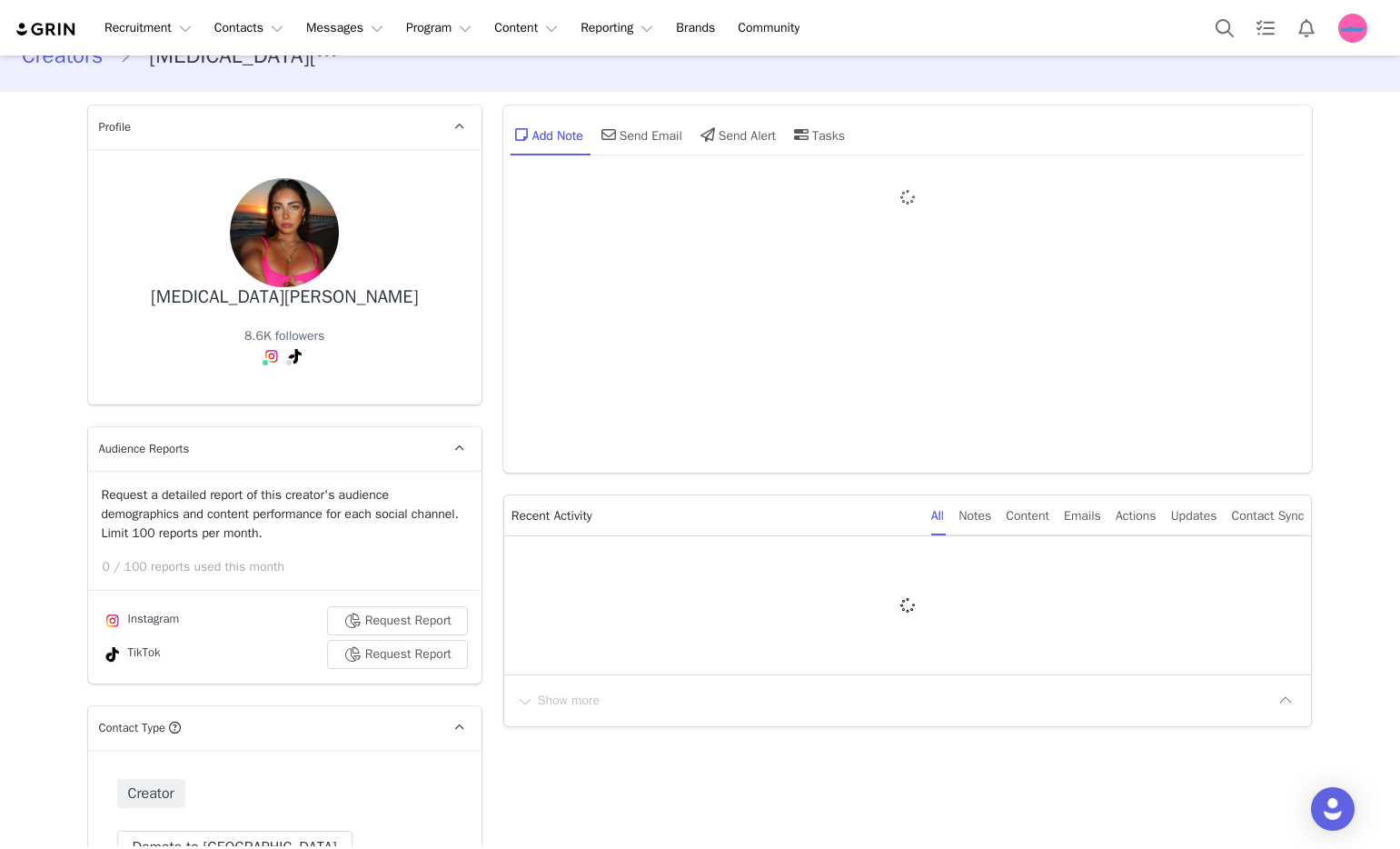 type on "+1 (United States)" 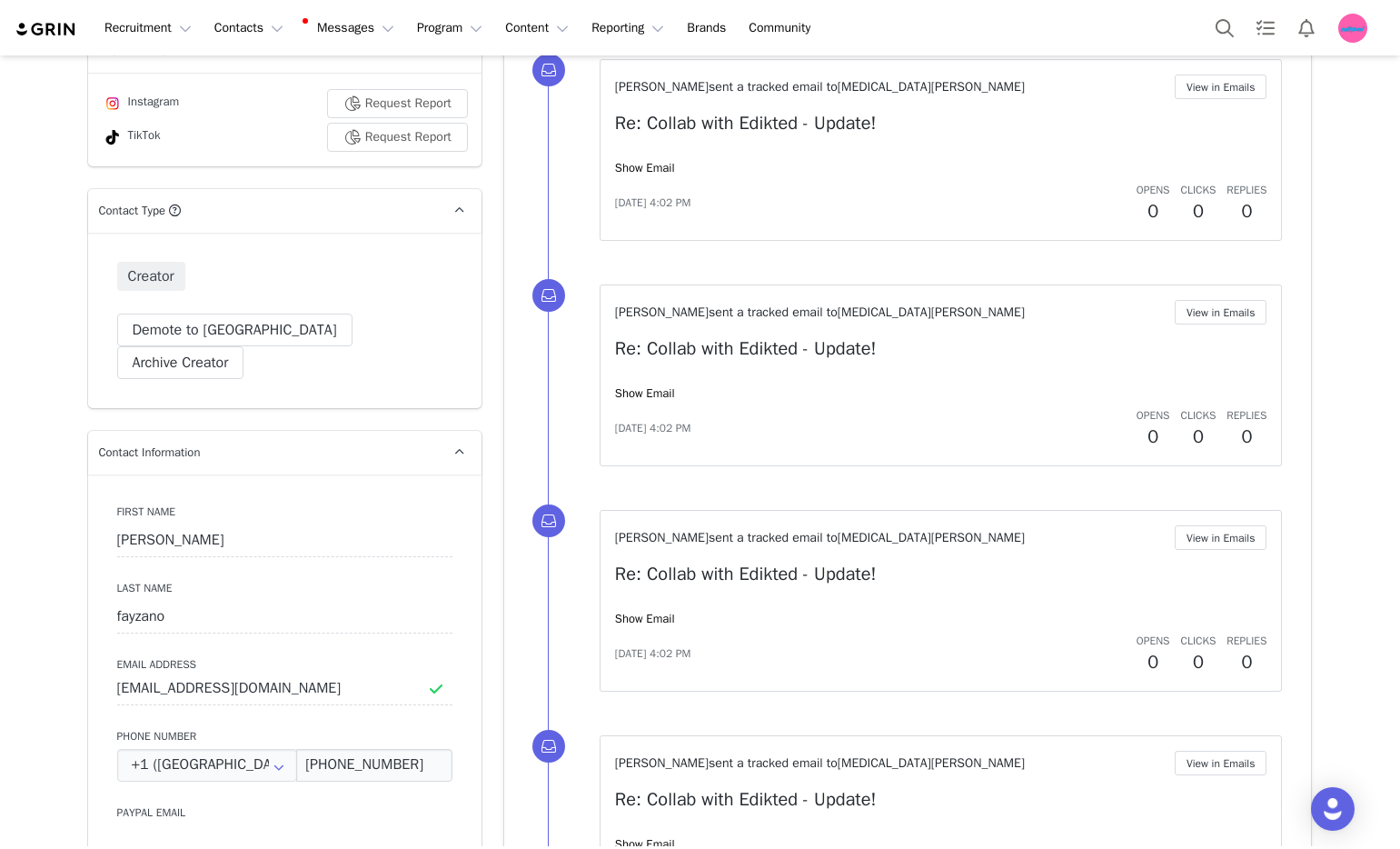 scroll, scrollTop: 731, scrollLeft: 0, axis: vertical 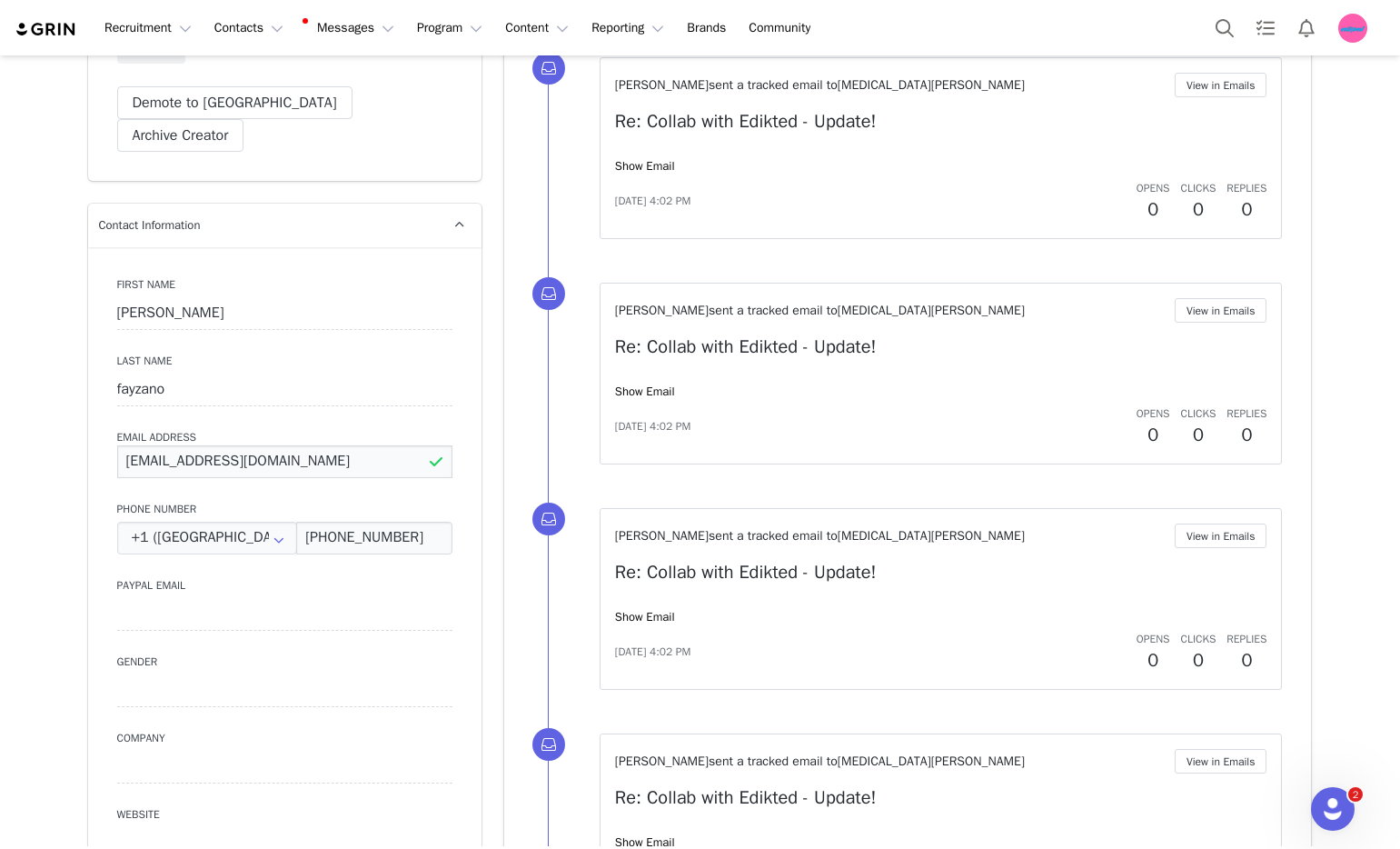drag, startPoint x: 317, startPoint y: 436, endPoint x: 111, endPoint y: 432, distance: 206.03883 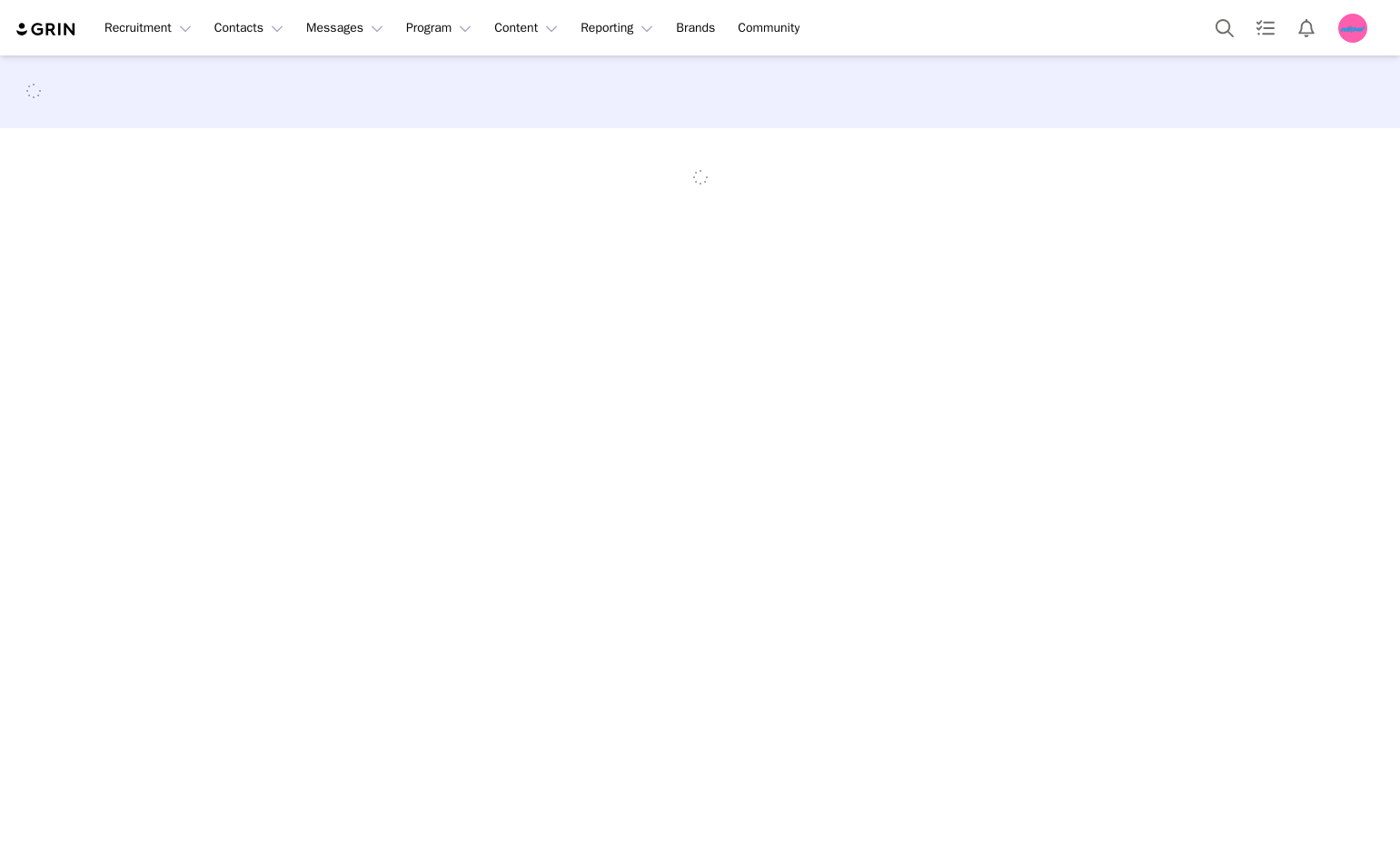 scroll, scrollTop: 0, scrollLeft: 0, axis: both 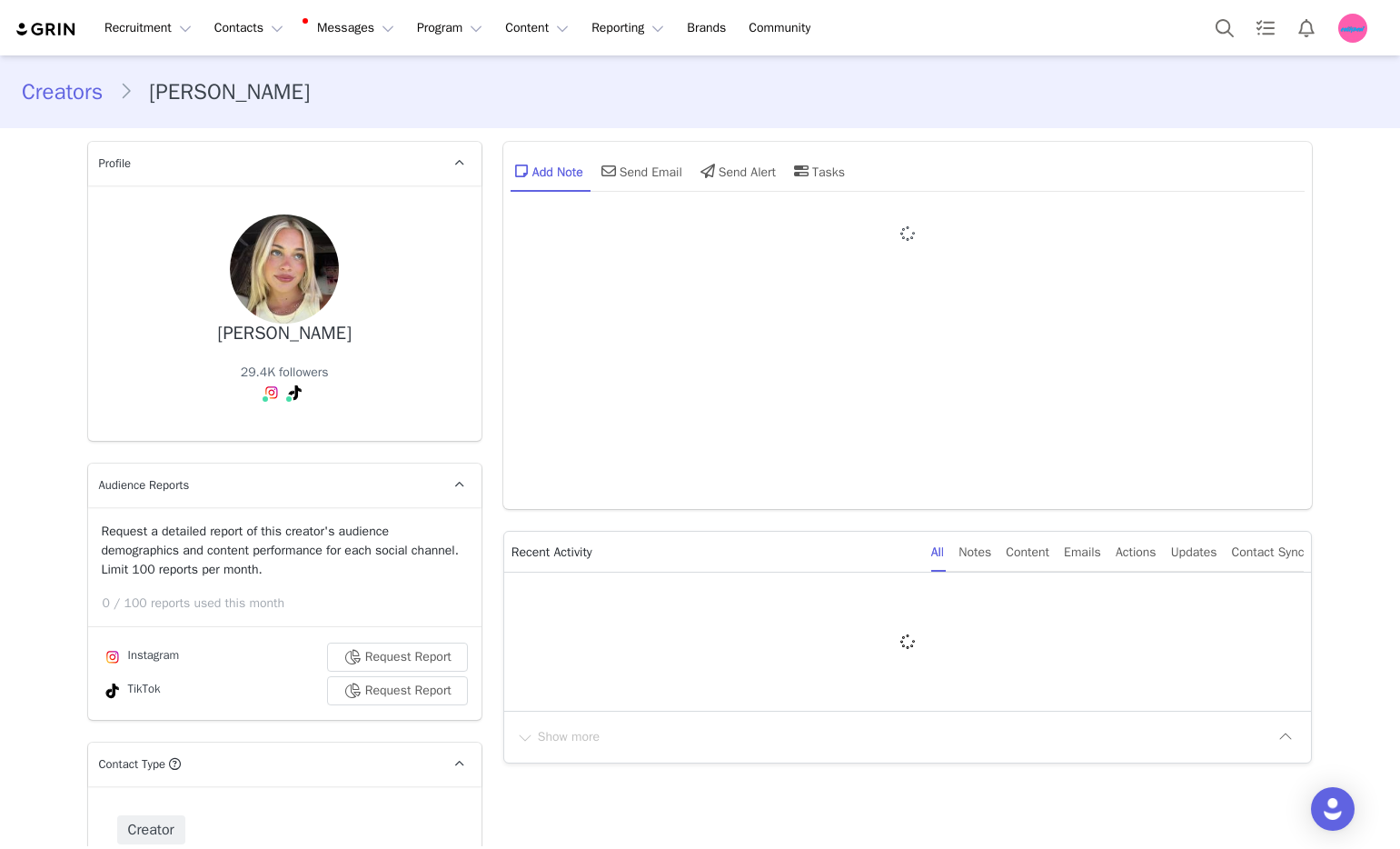 type on "+1 ([GEOGRAPHIC_DATA])" 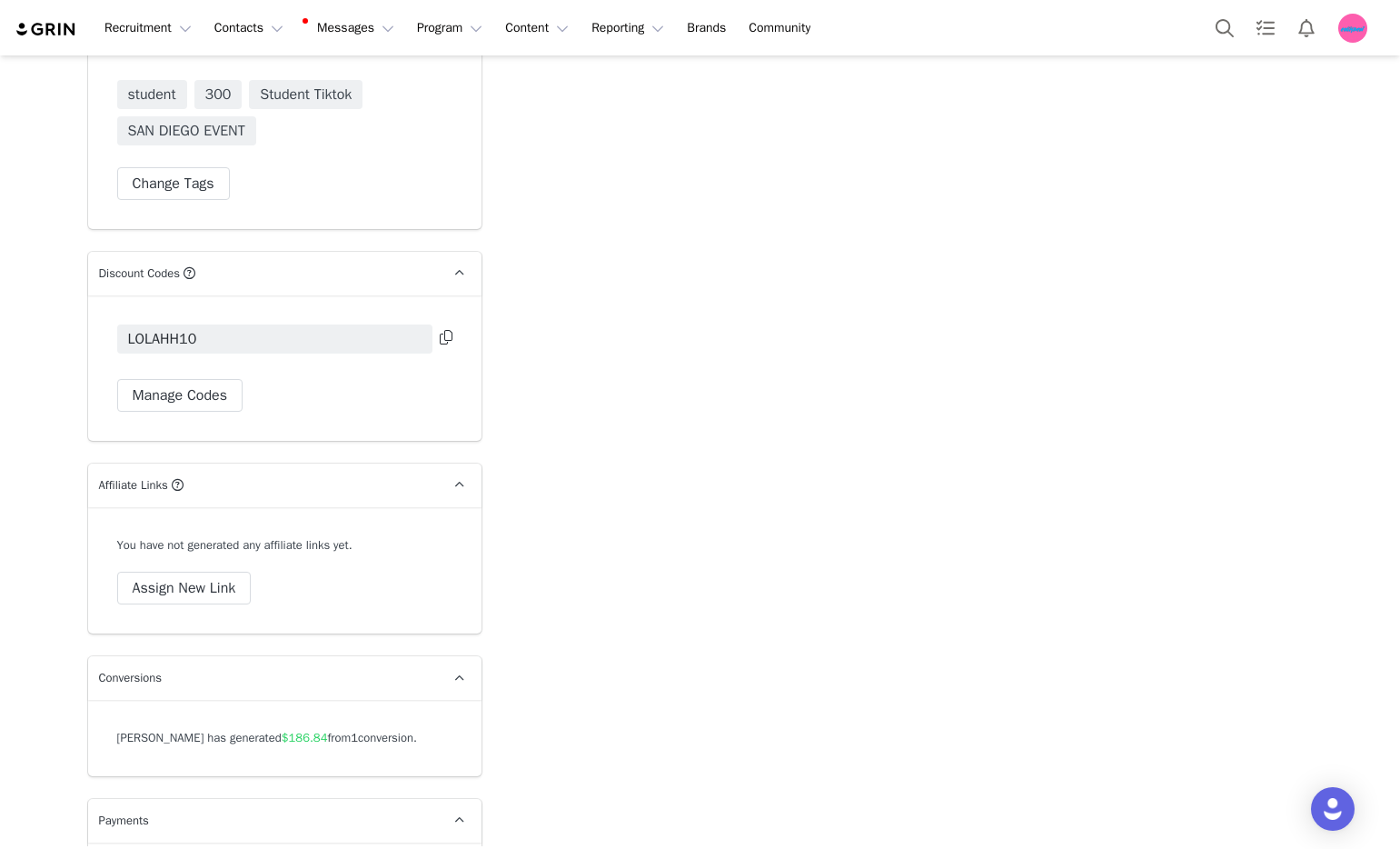 scroll, scrollTop: 4314, scrollLeft: 0, axis: vertical 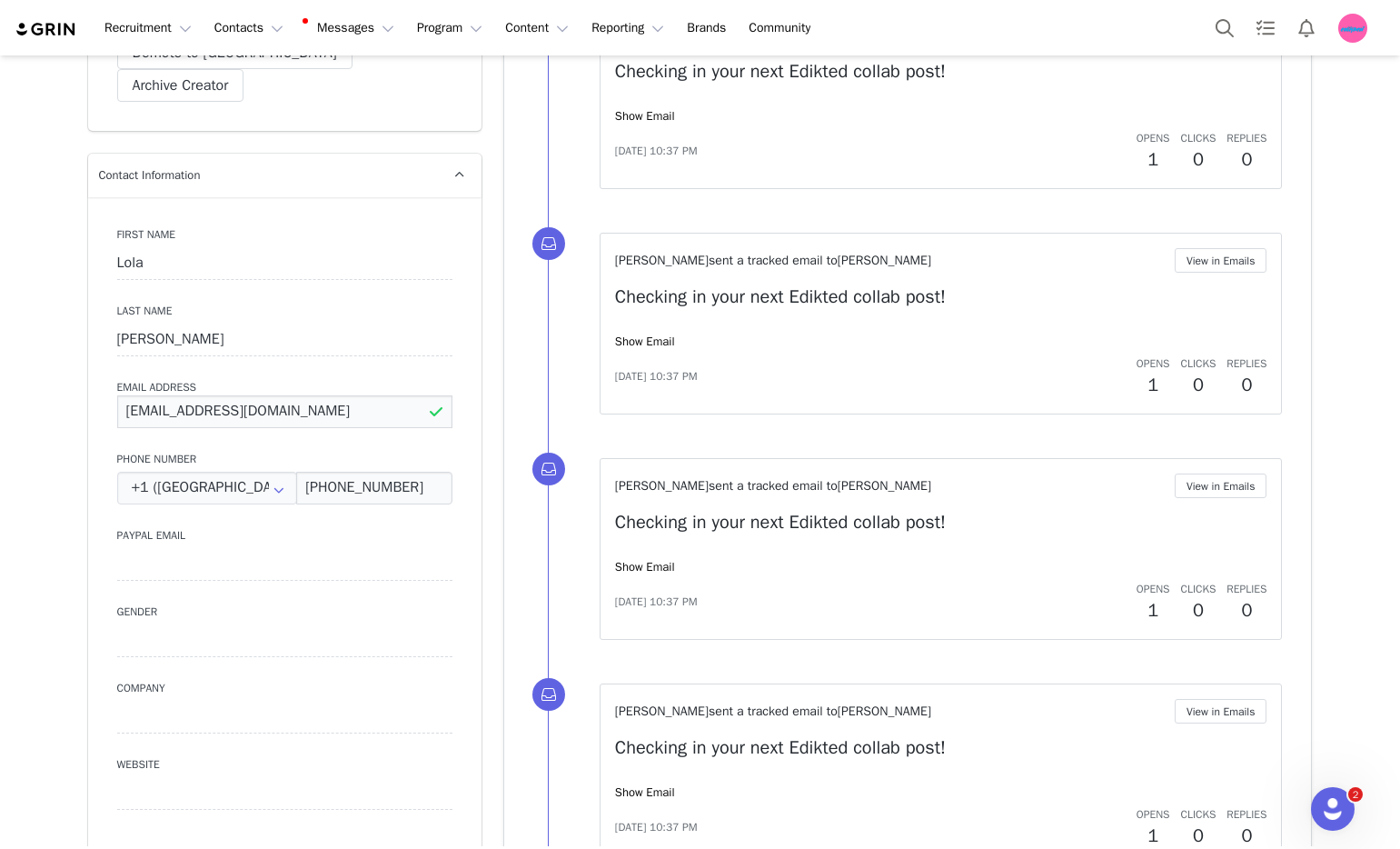 drag, startPoint x: 323, startPoint y: 385, endPoint x: 52, endPoint y: 373, distance: 271.26555 